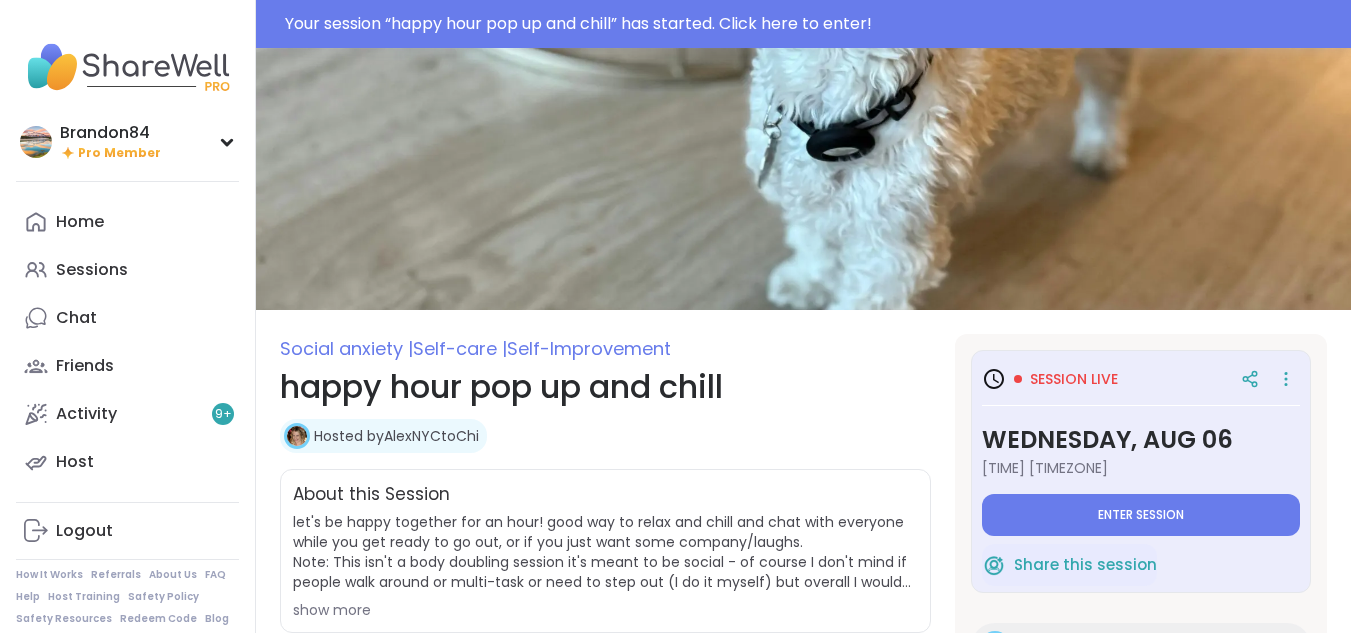 scroll, scrollTop: 0, scrollLeft: 0, axis: both 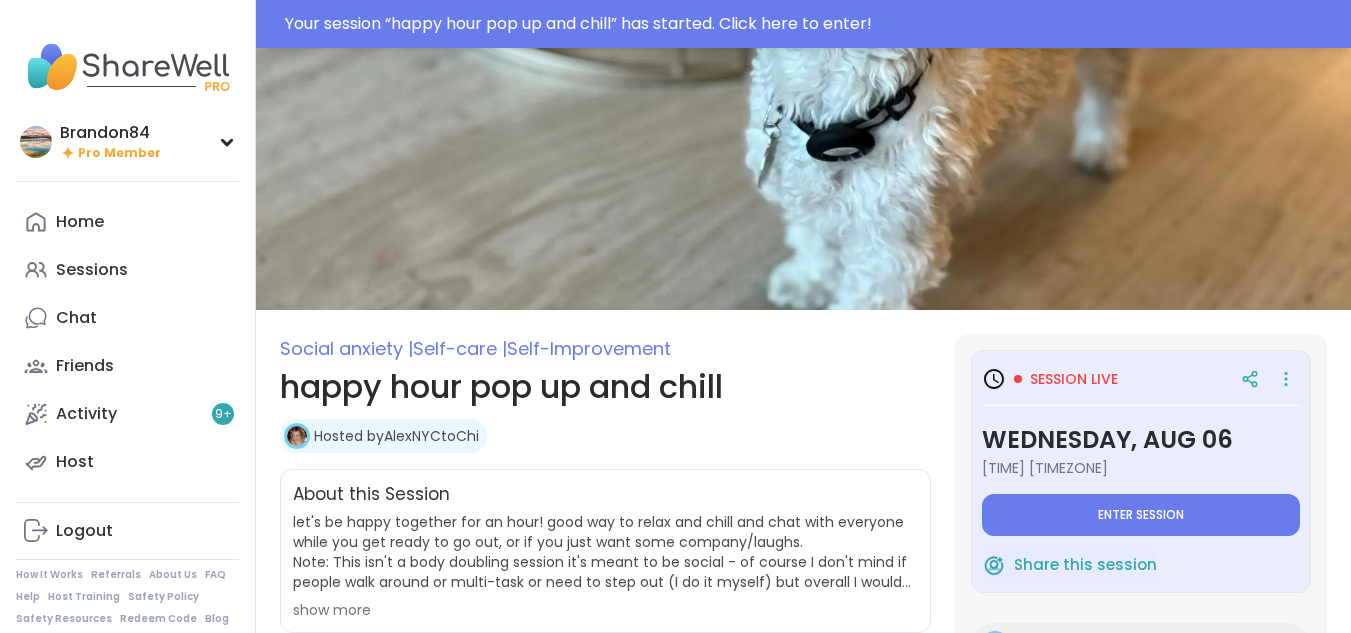 click on "Your session “ happy hour pop up and chill ” has started. Click here to enter!" at bounding box center [812, 24] 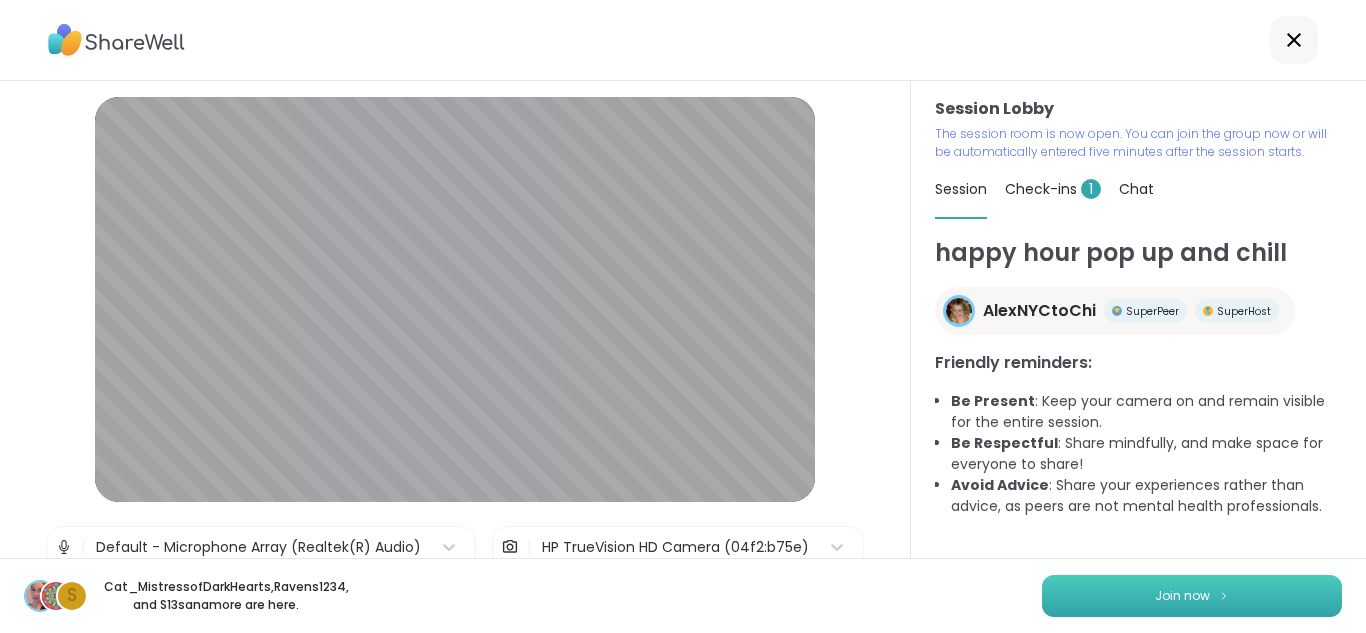 click on "Join now" at bounding box center (1192, 596) 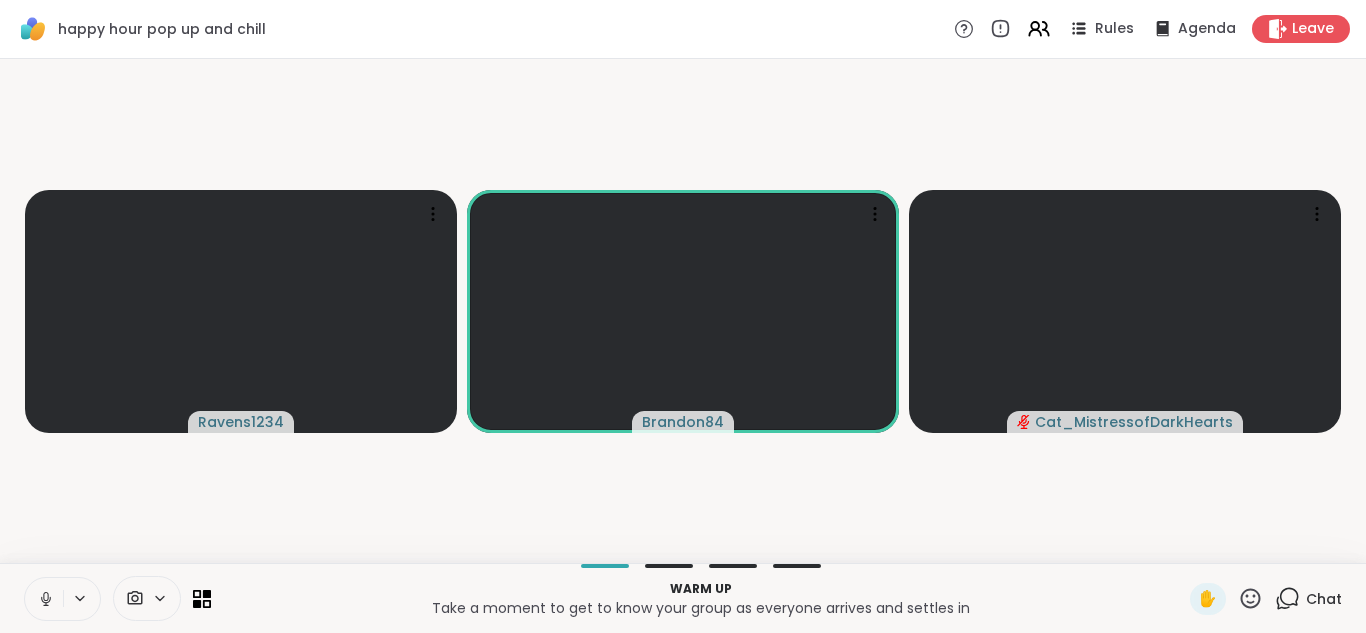 click 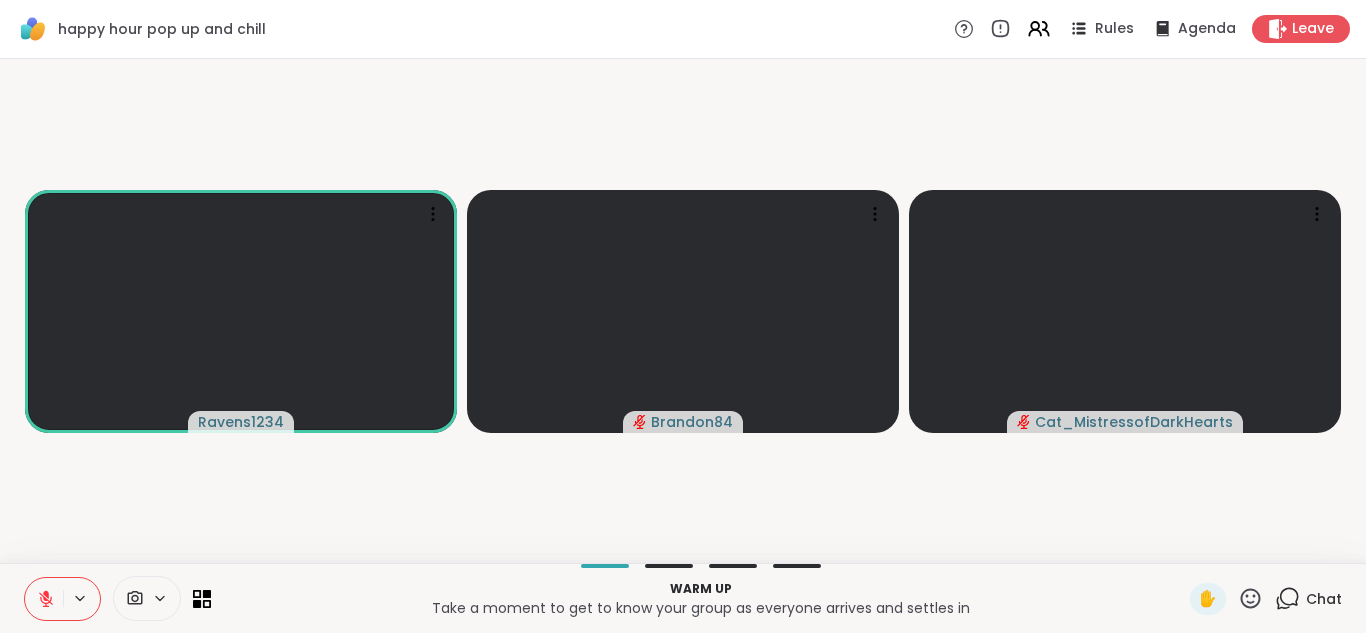 type 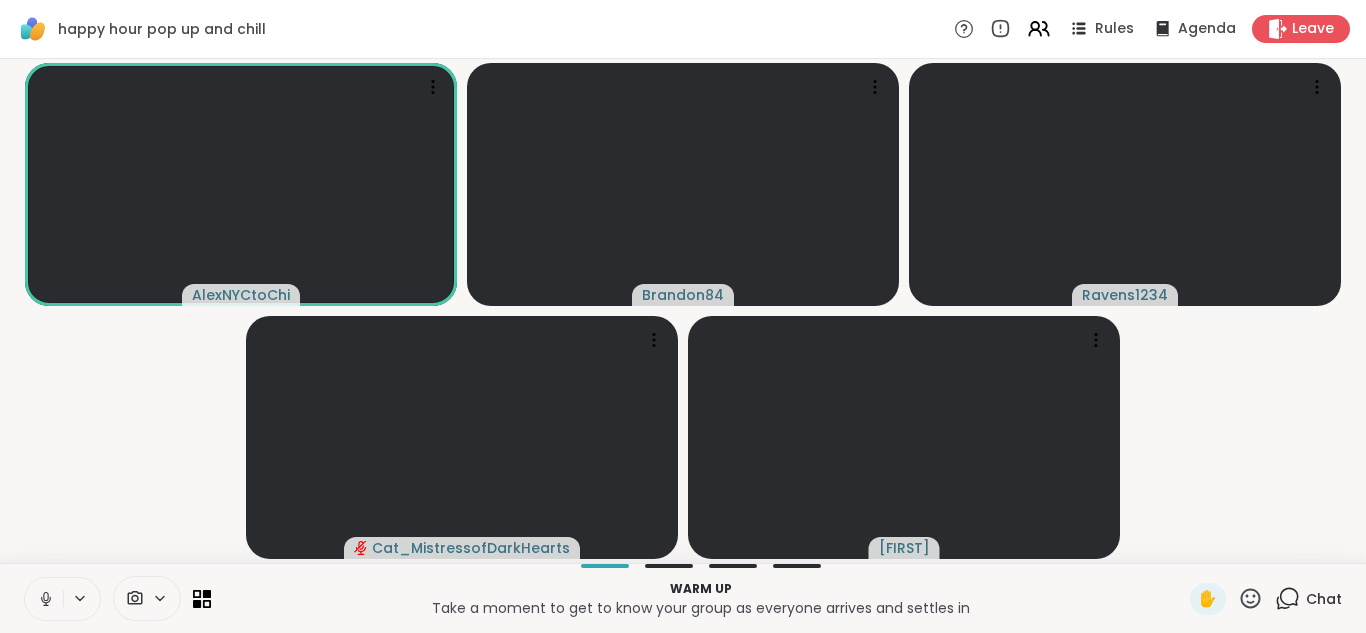 click at bounding box center [44, 599] 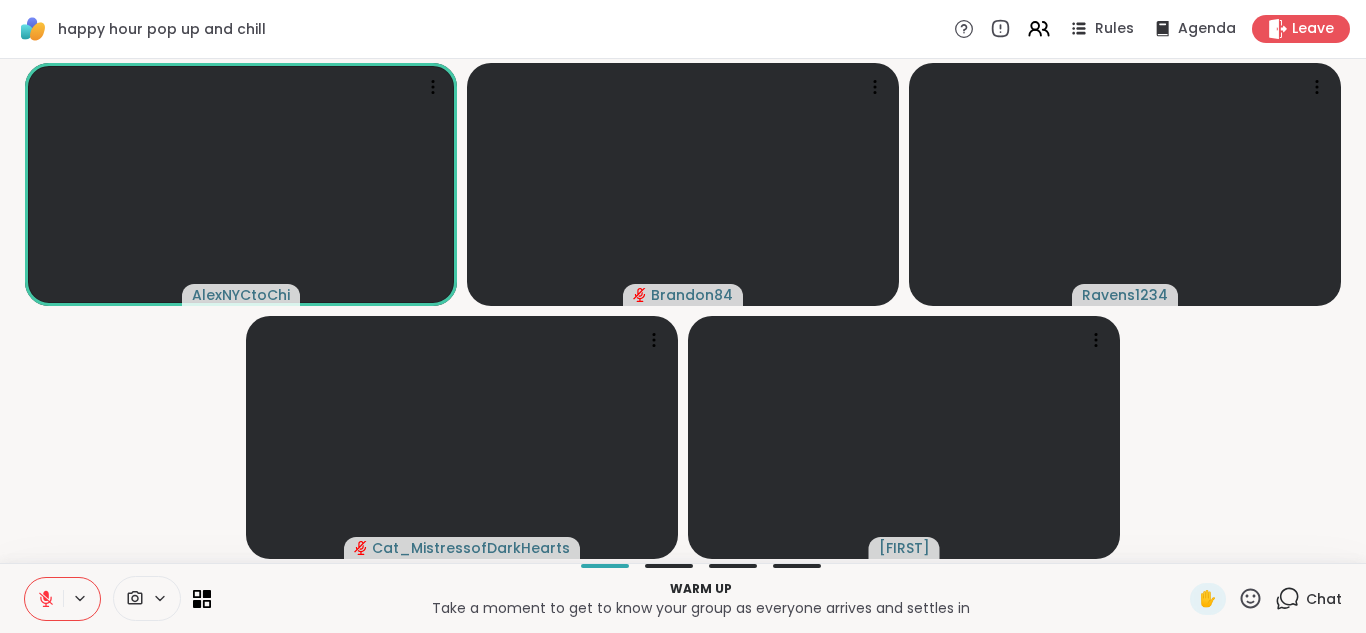 click at bounding box center [44, 599] 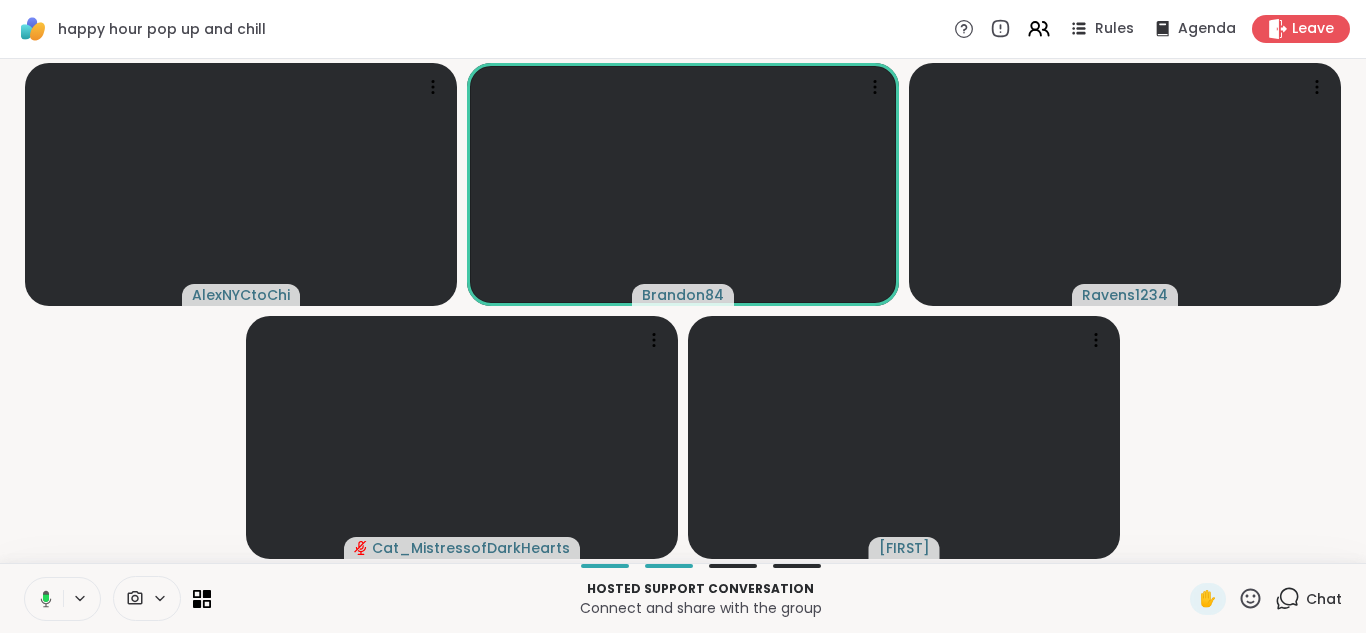 click at bounding box center [42, 599] 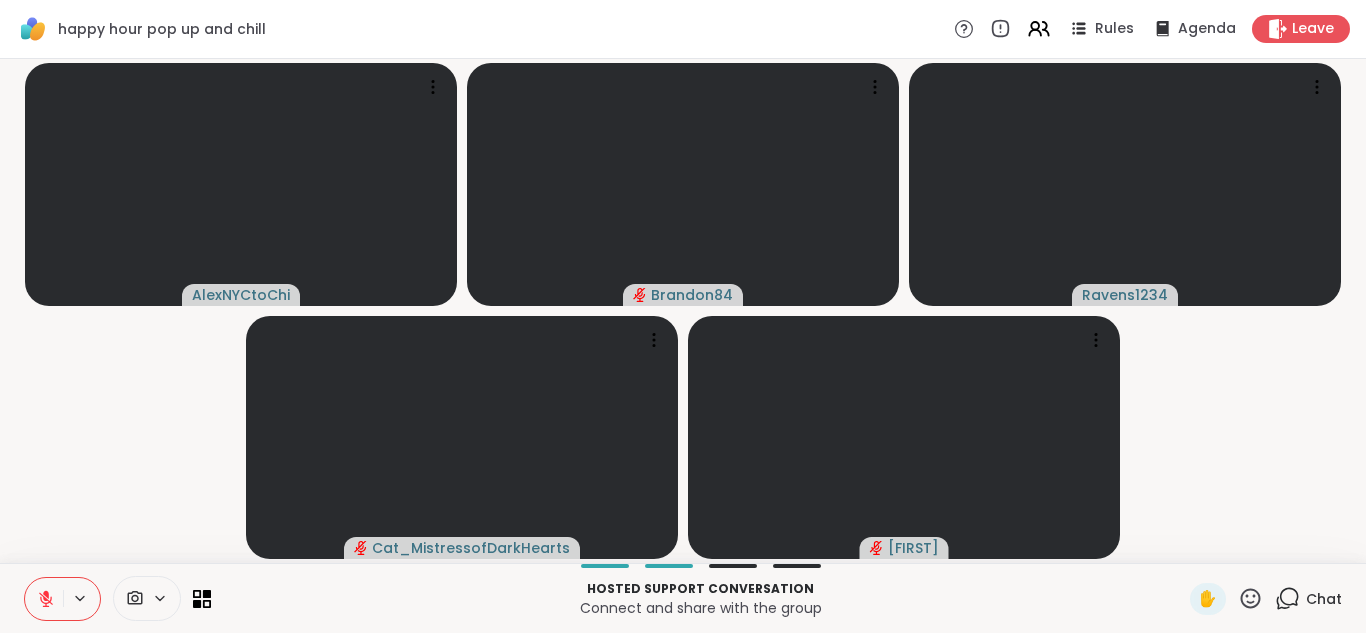 click at bounding box center (44, 599) 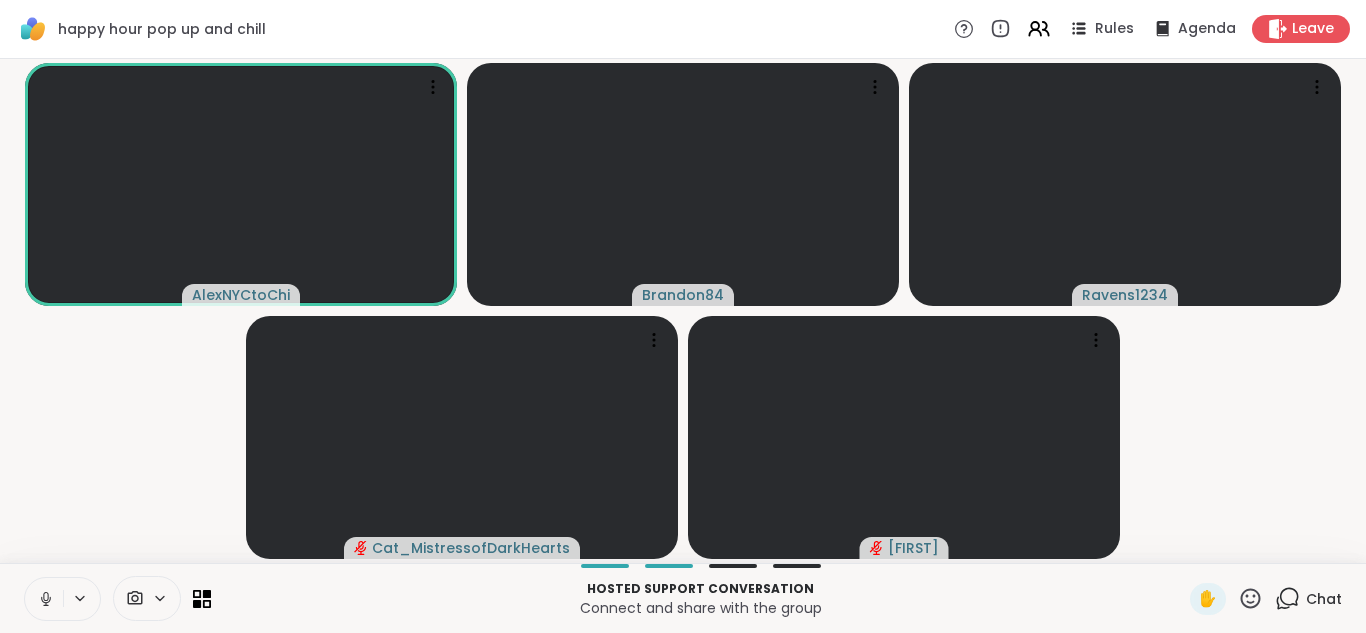 click at bounding box center [44, 599] 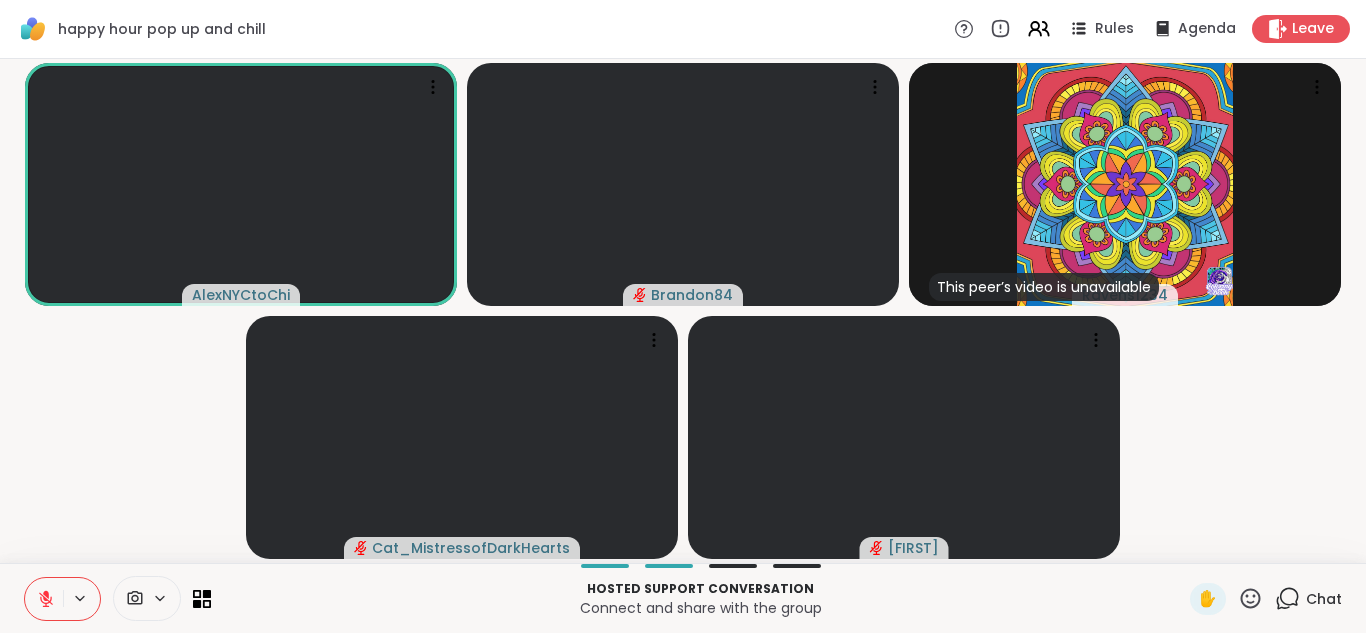 click at bounding box center (44, 599) 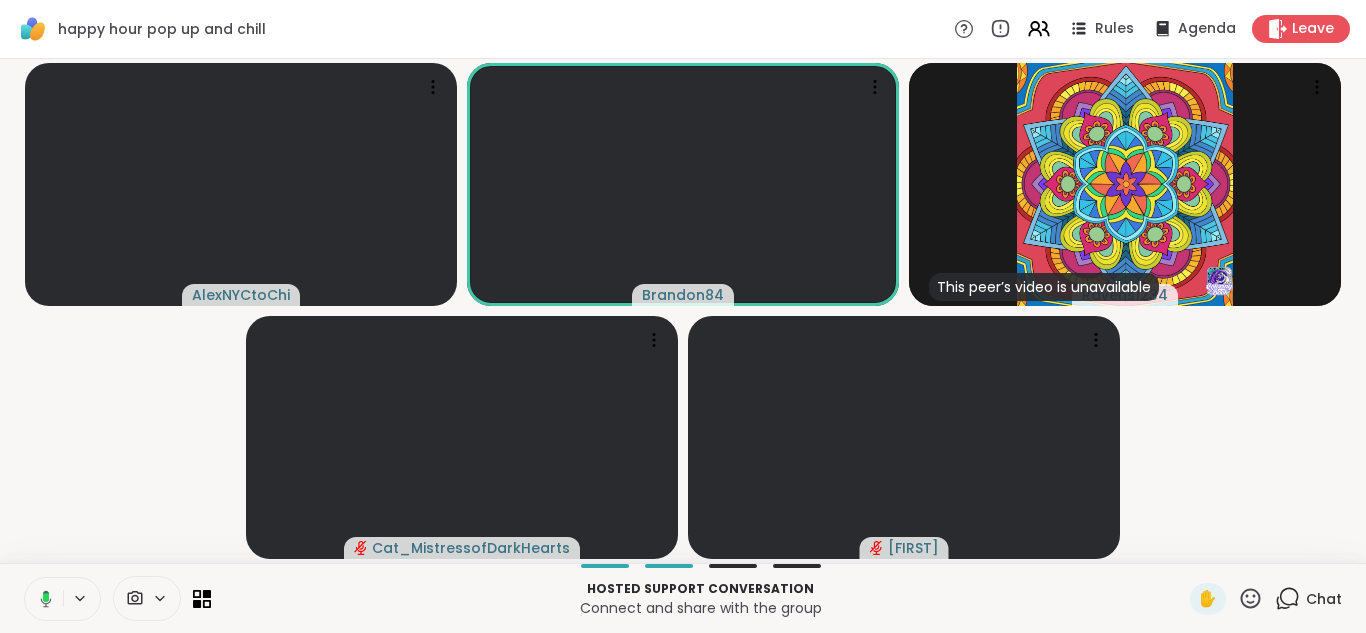 click at bounding box center (42, 599) 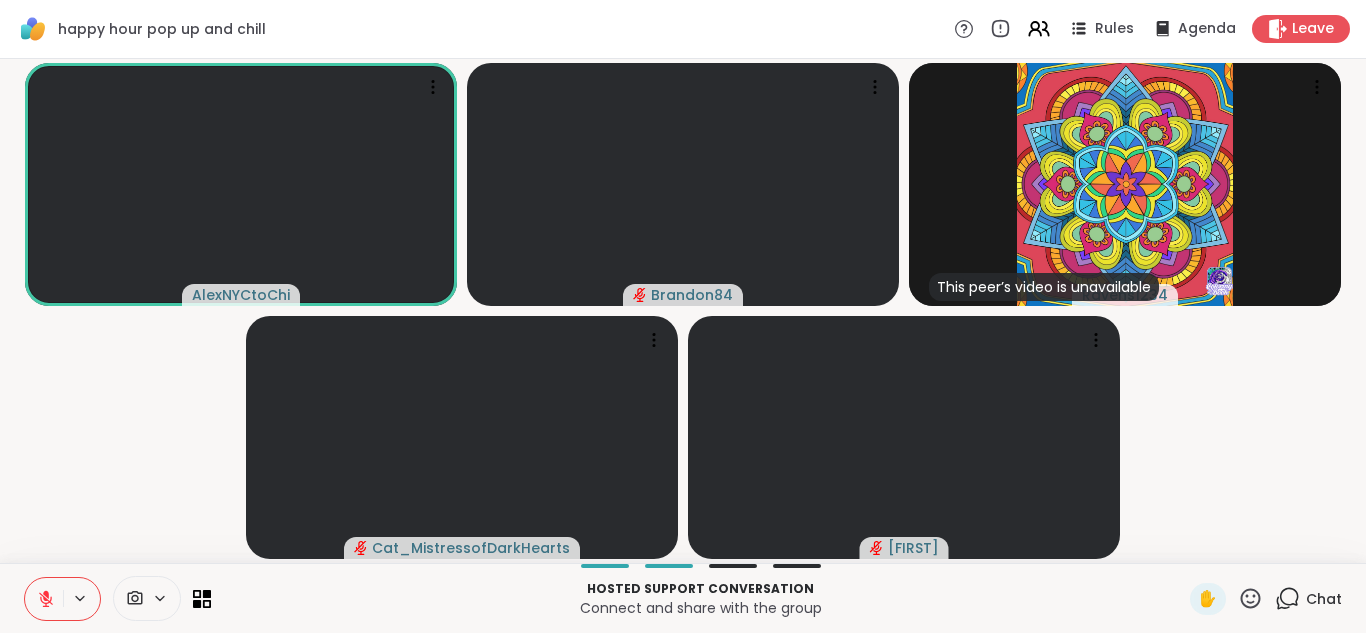 click at bounding box center [44, 599] 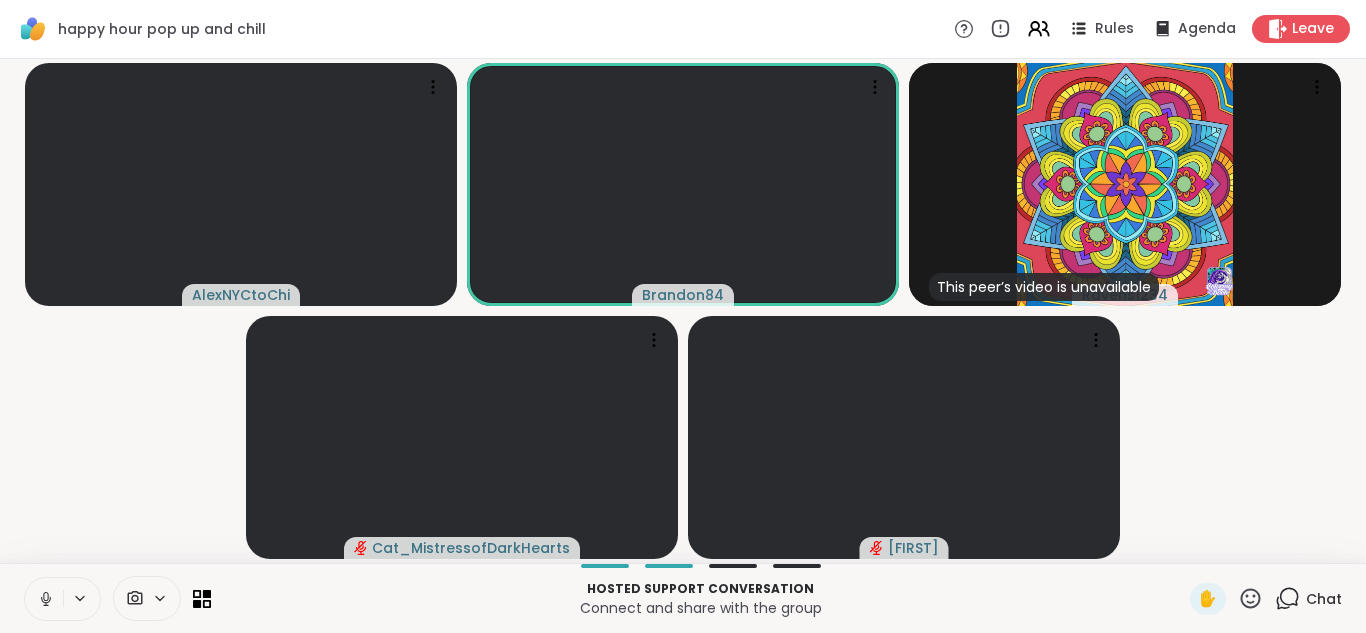 click at bounding box center (44, 599) 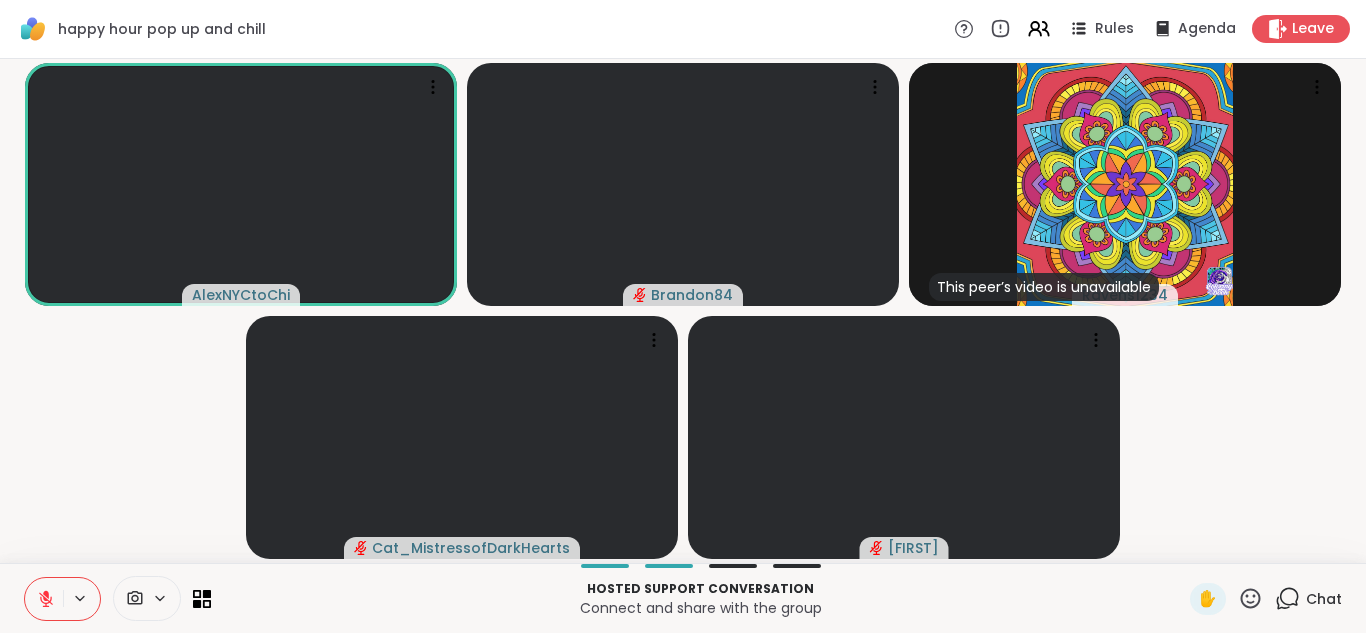 click at bounding box center [44, 599] 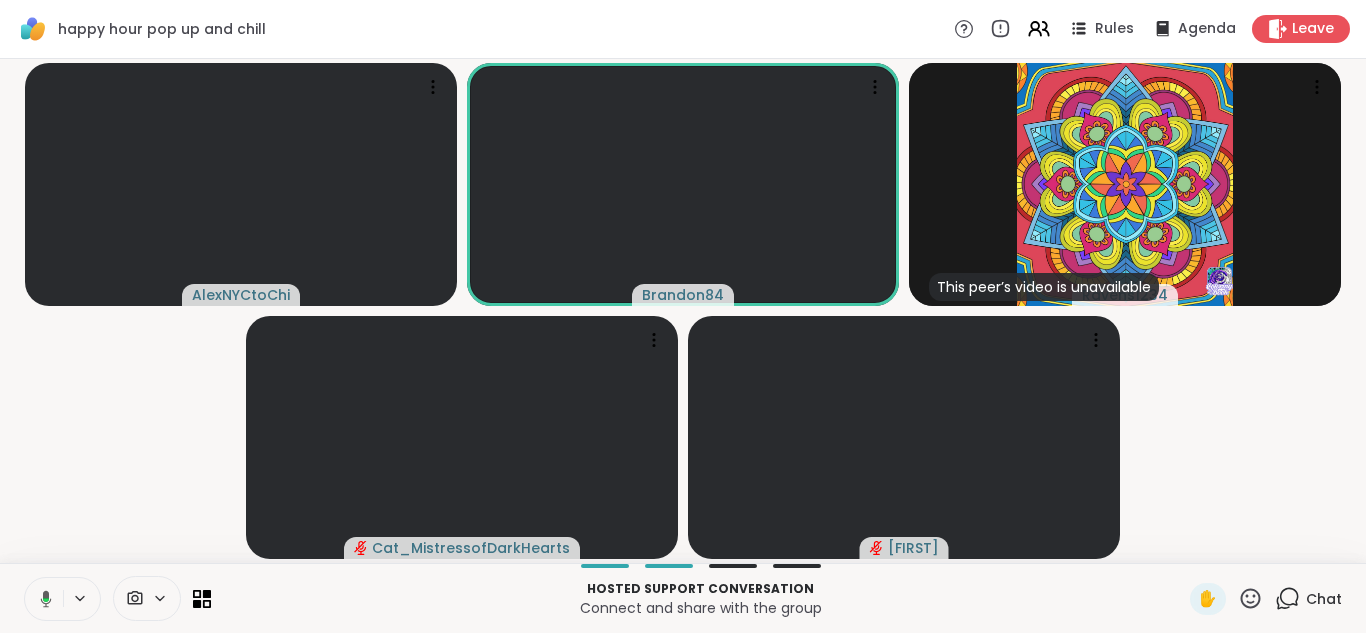 click at bounding box center (42, 599) 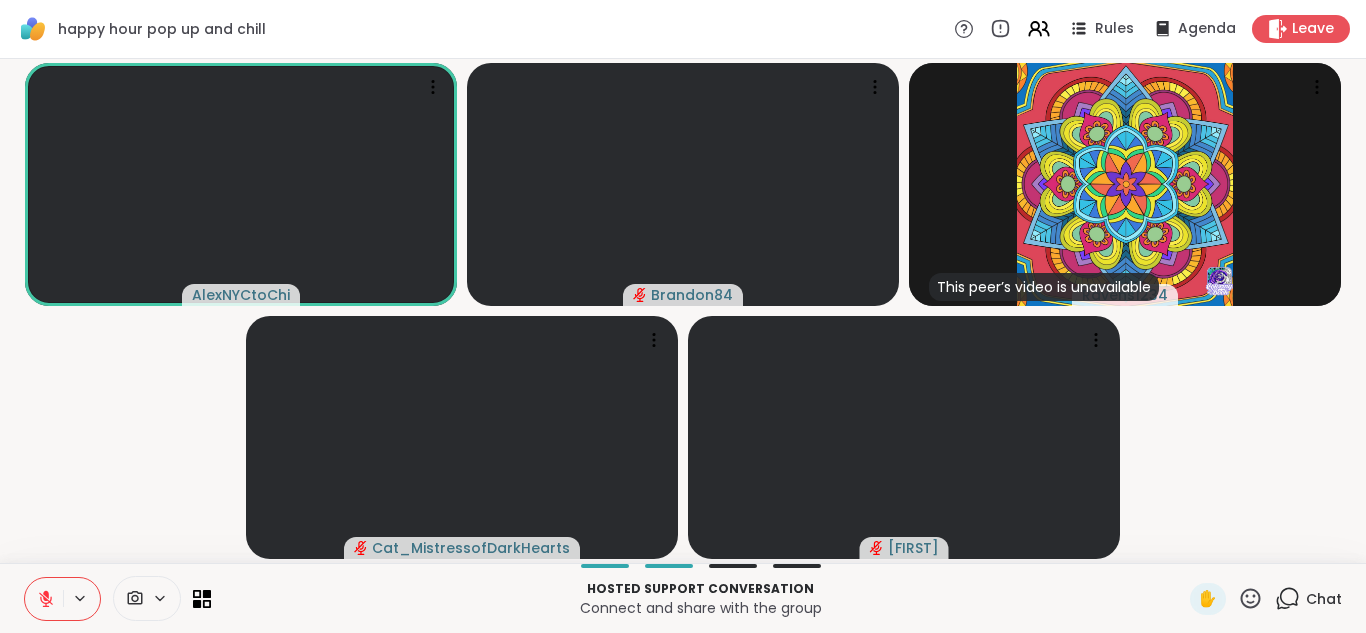 click 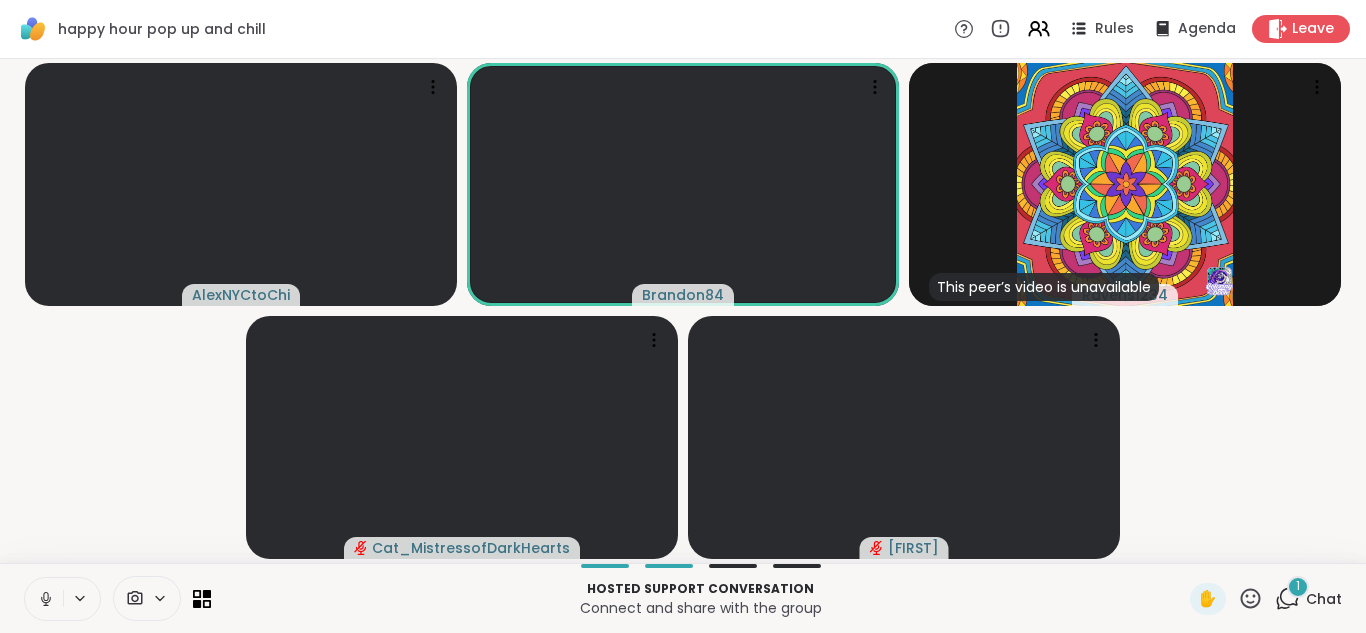 click 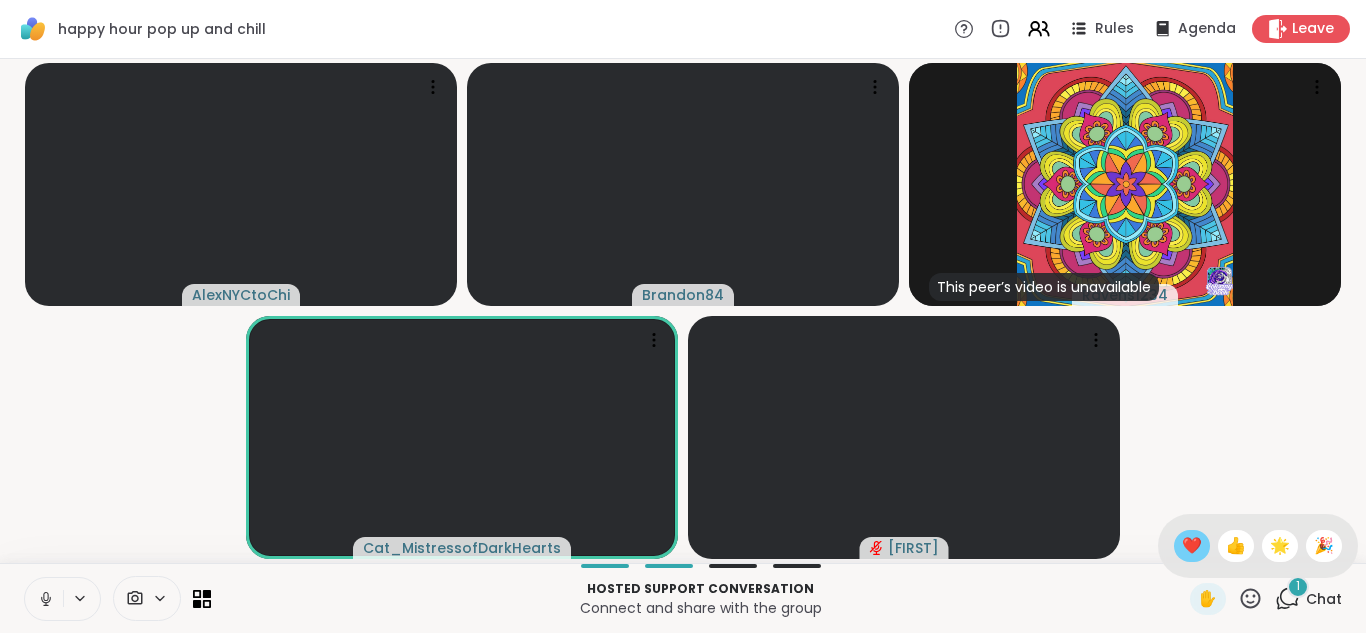 click on "❤️" at bounding box center [1192, 546] 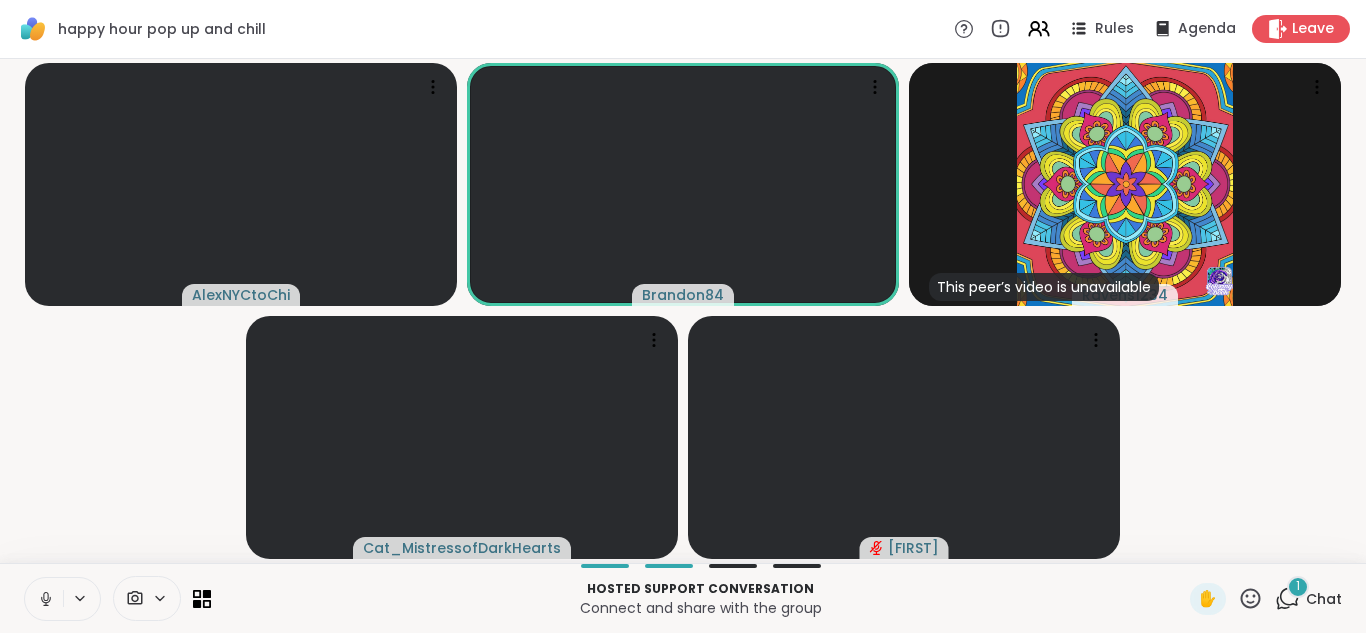 click 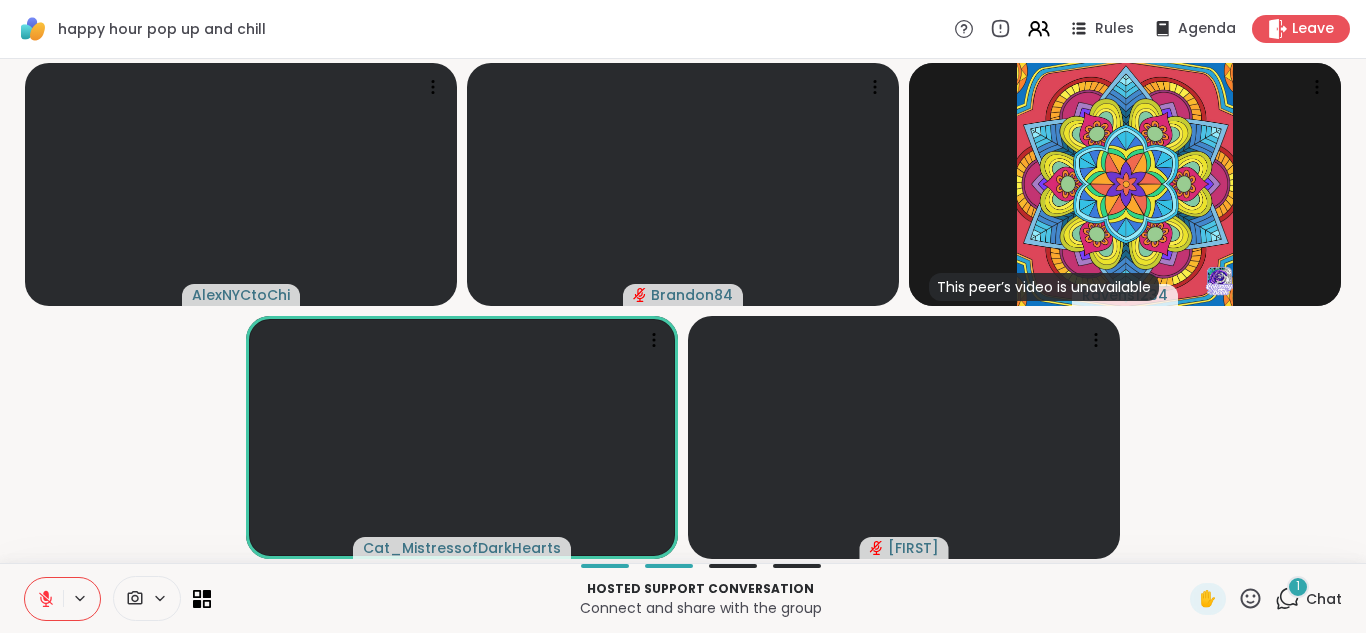 click 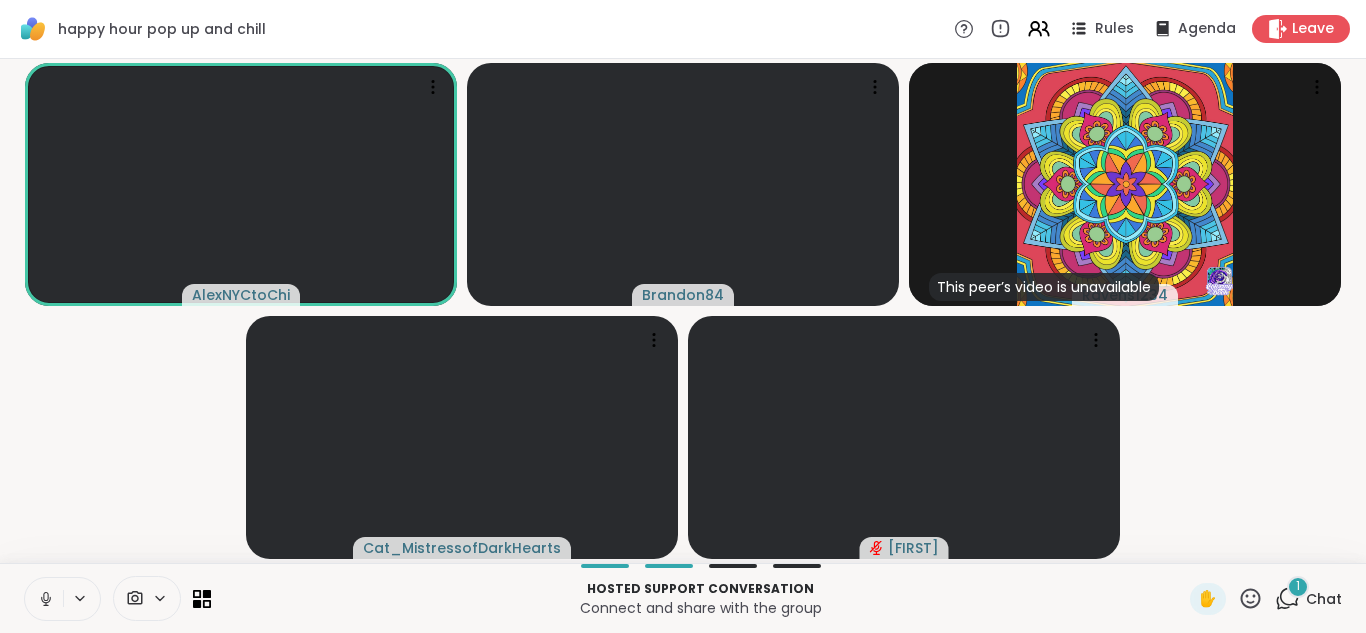 click 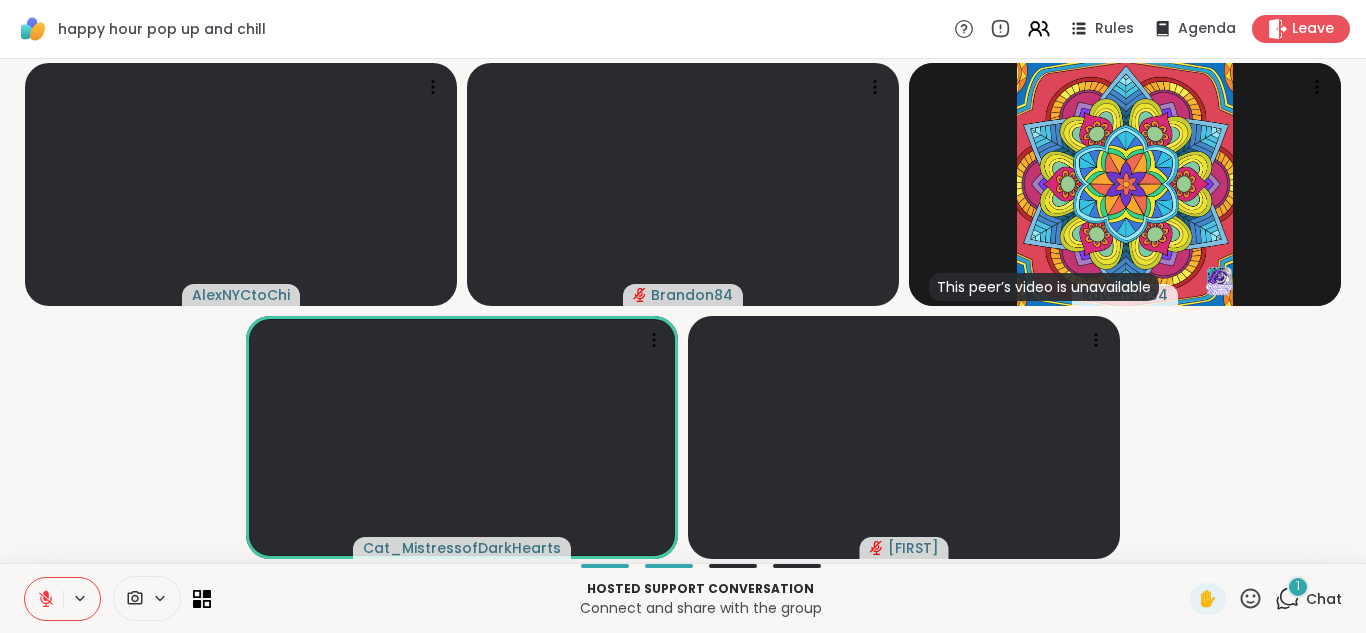 click at bounding box center (44, 599) 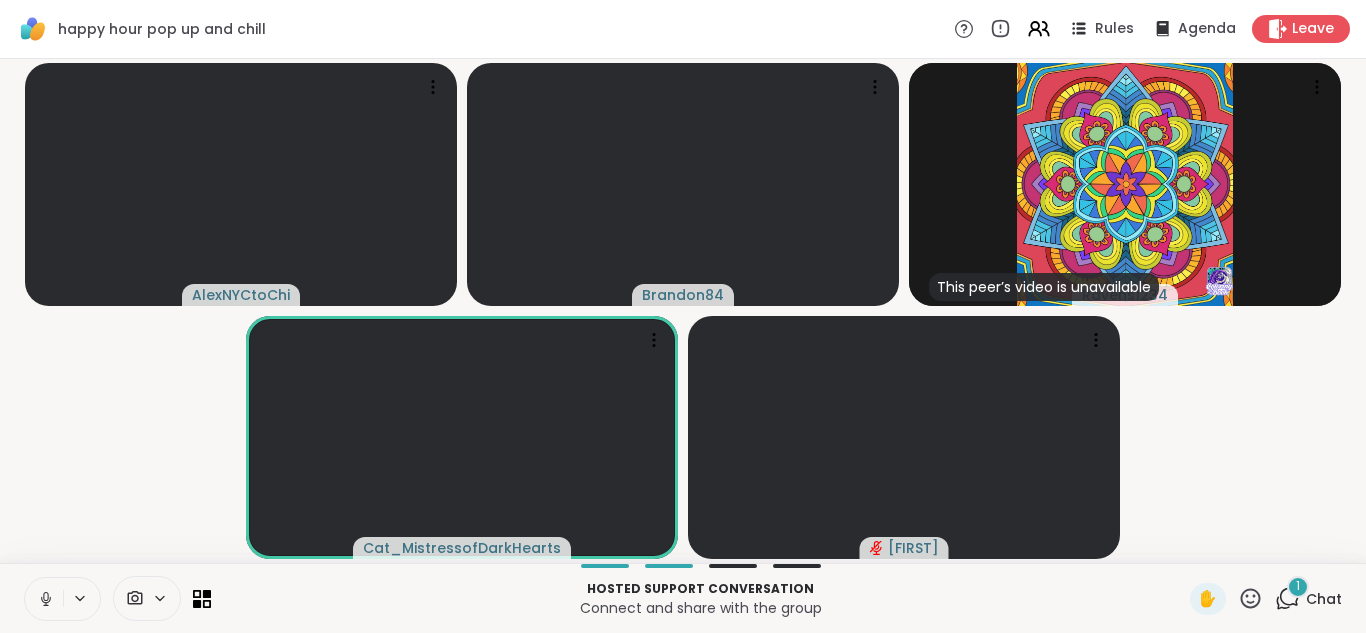 click at bounding box center [44, 599] 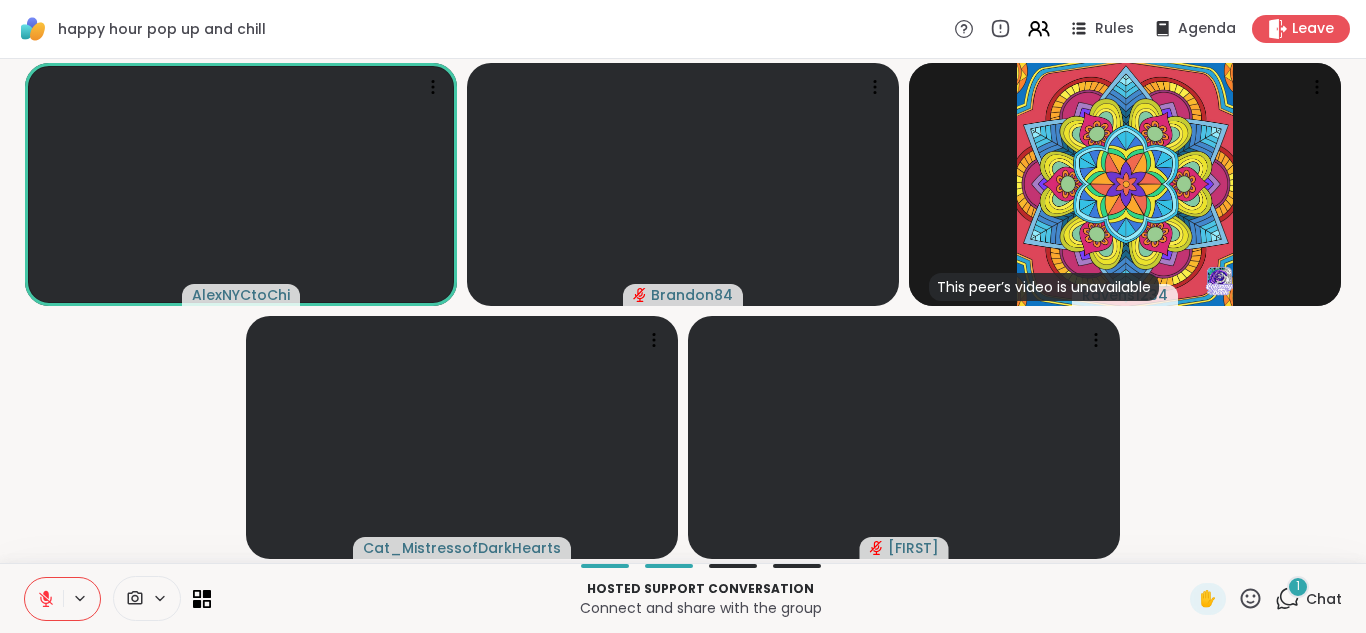 click at bounding box center [44, 599] 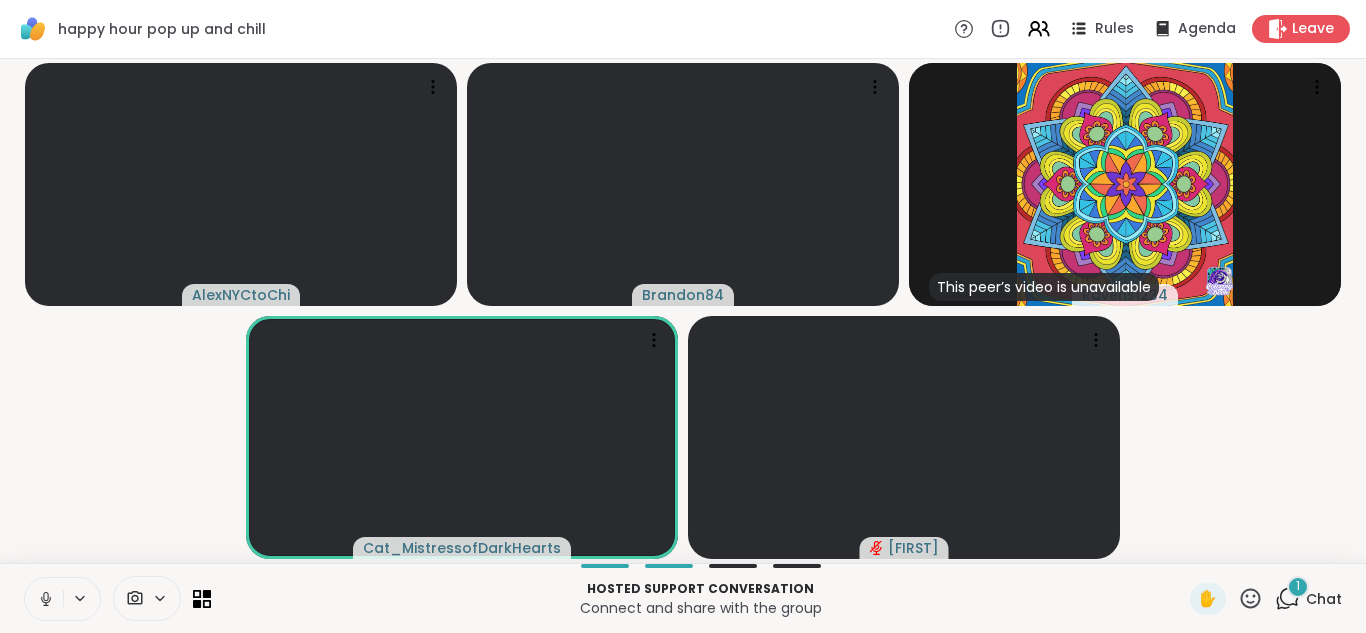 click 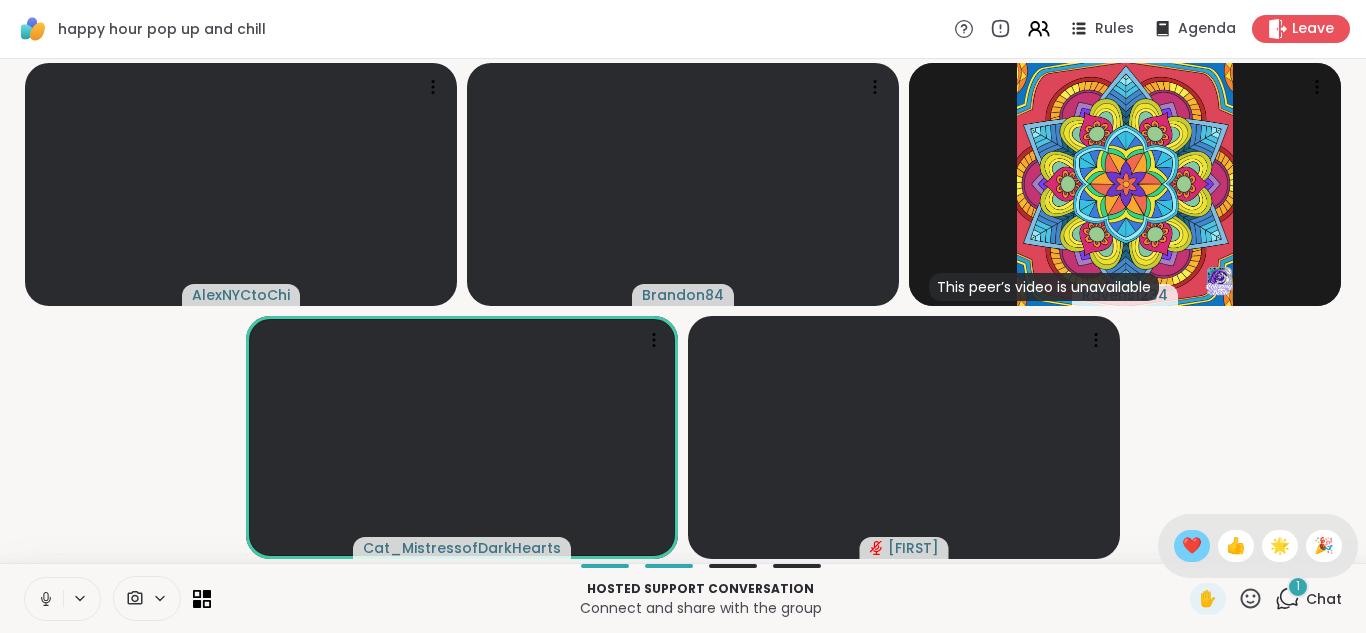 click on "❤️" at bounding box center [1192, 546] 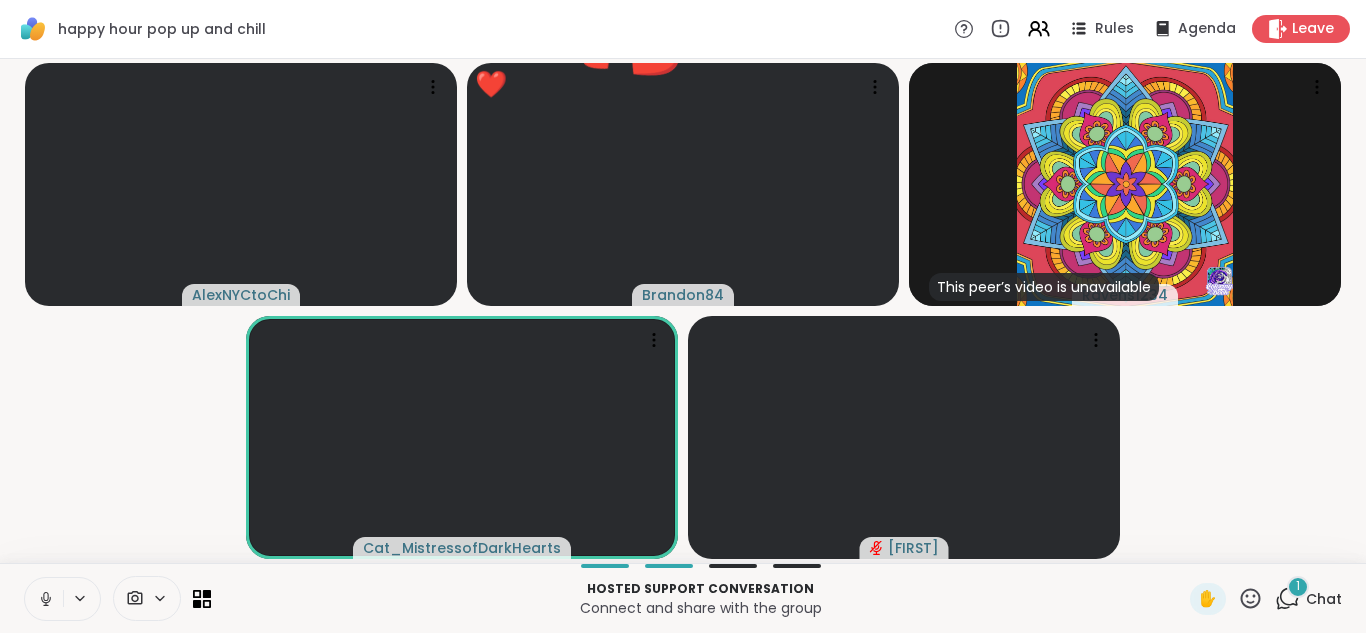 click on "1" at bounding box center [1298, 587] 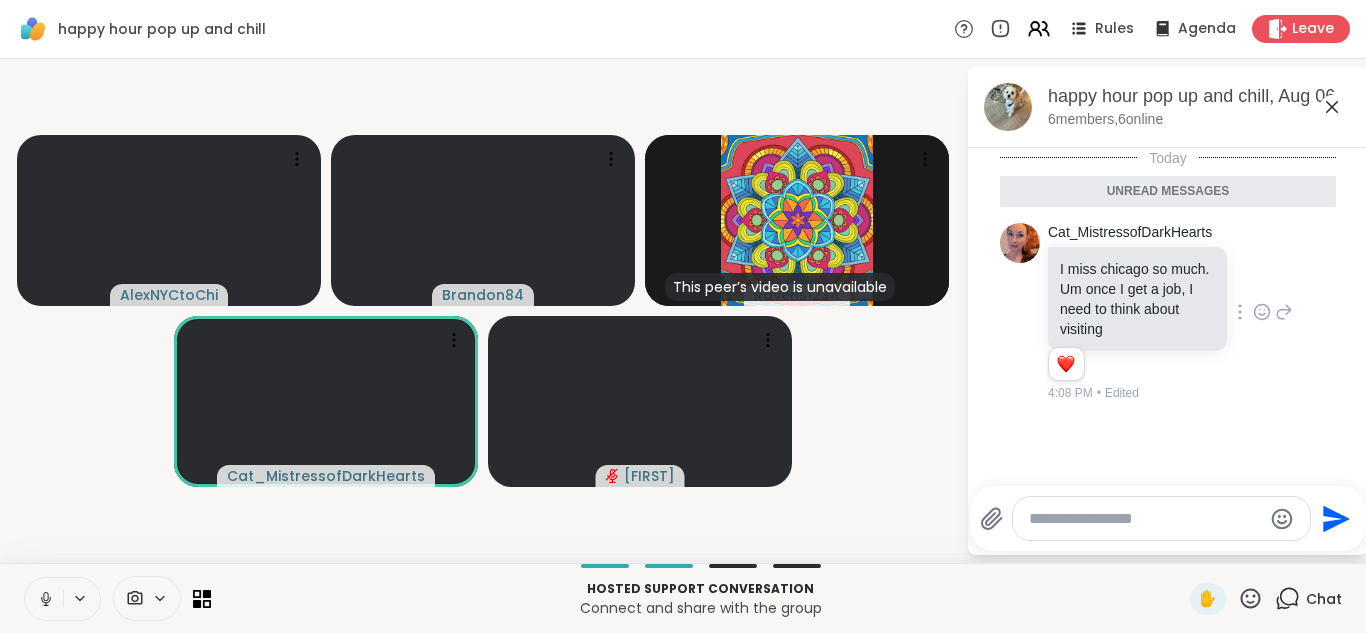 click 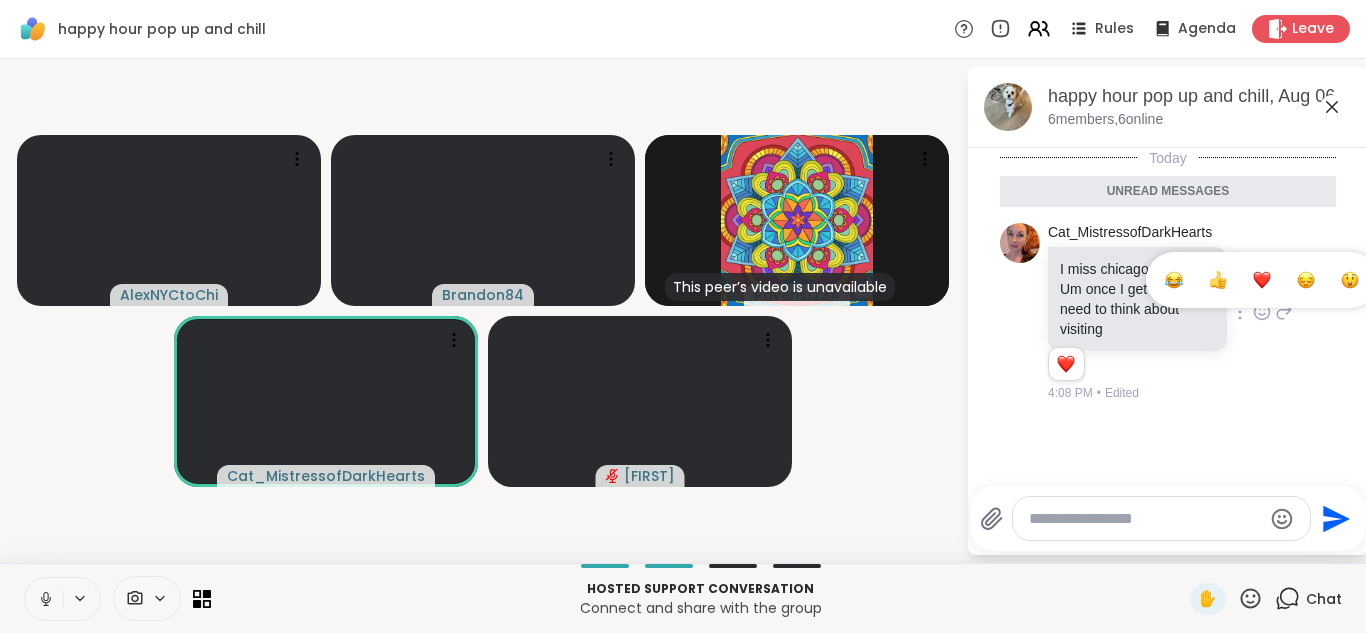 click at bounding box center (1262, 280) 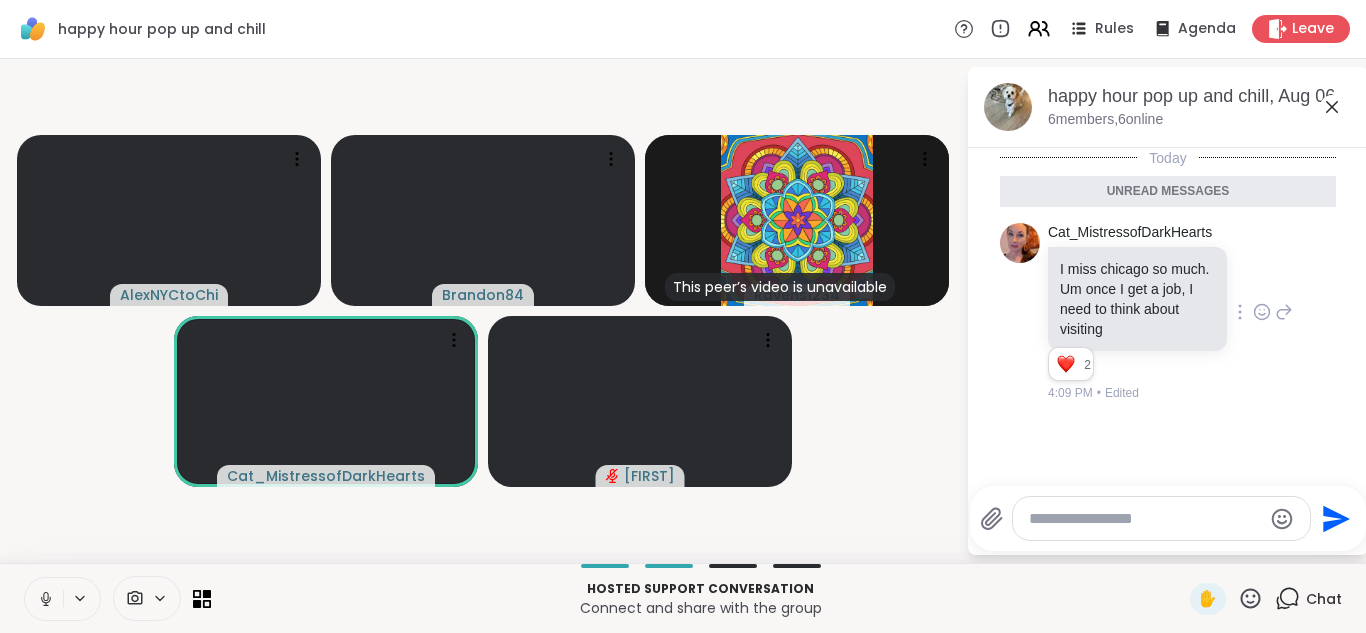 click at bounding box center (44, 599) 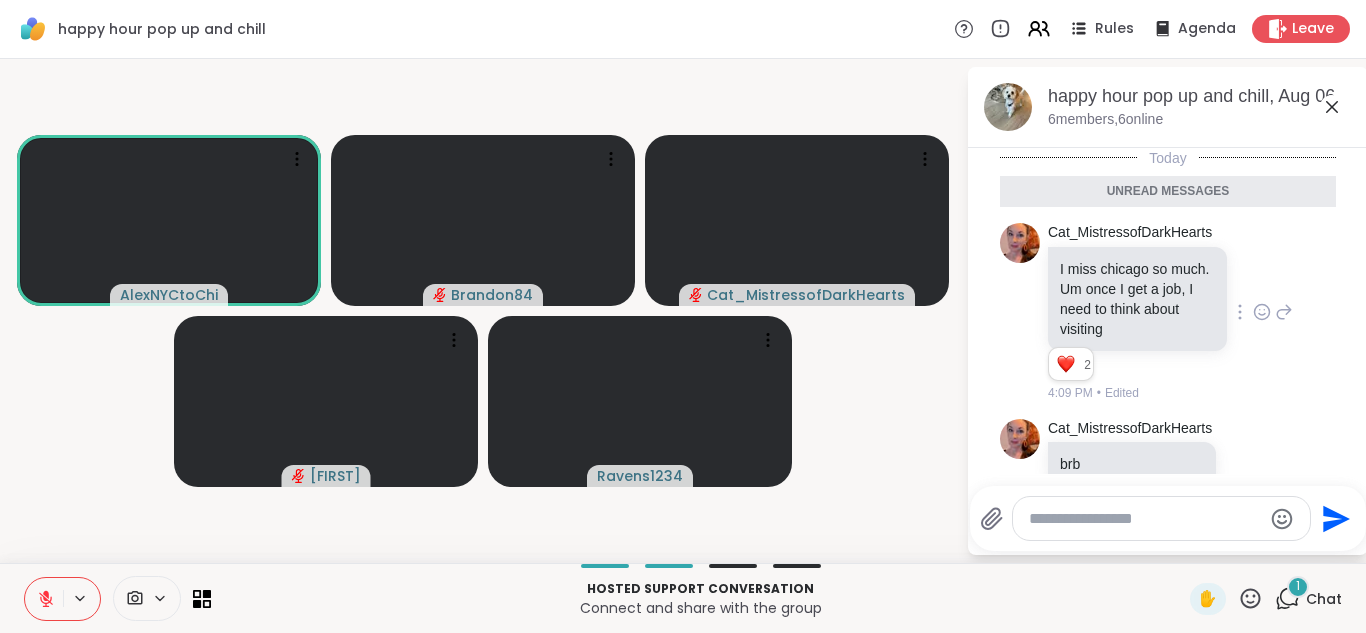 scroll, scrollTop: 0, scrollLeft: 0, axis: both 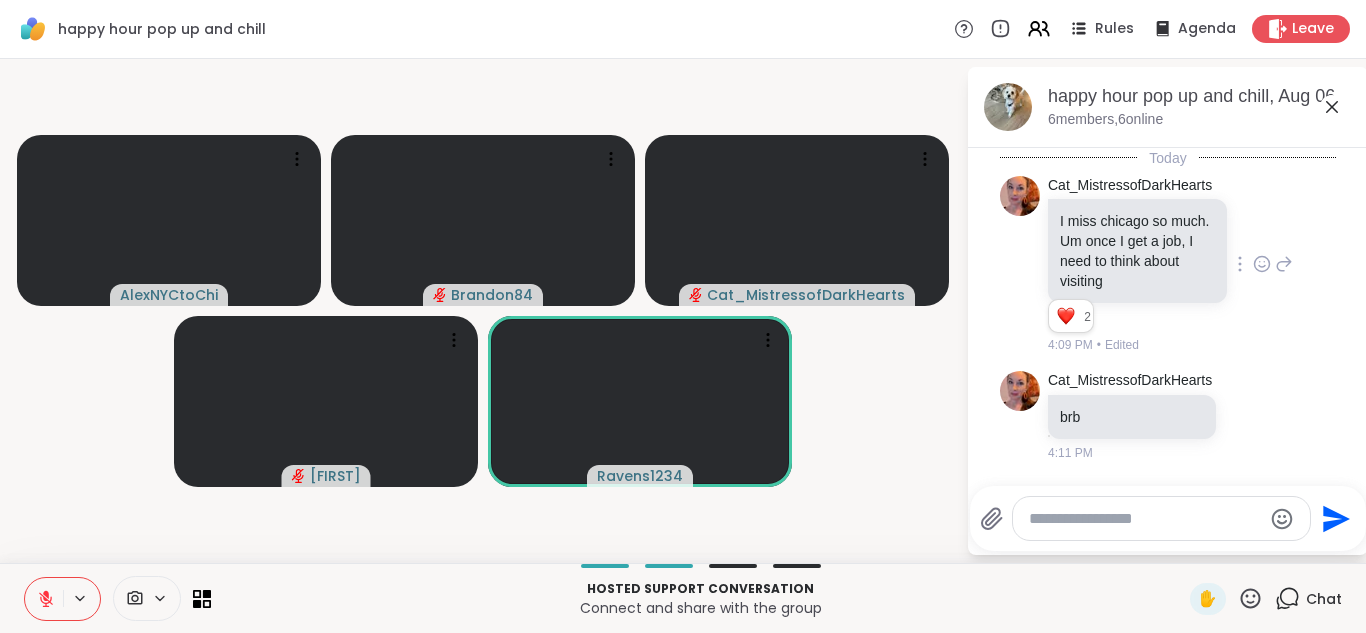 click at bounding box center (44, 599) 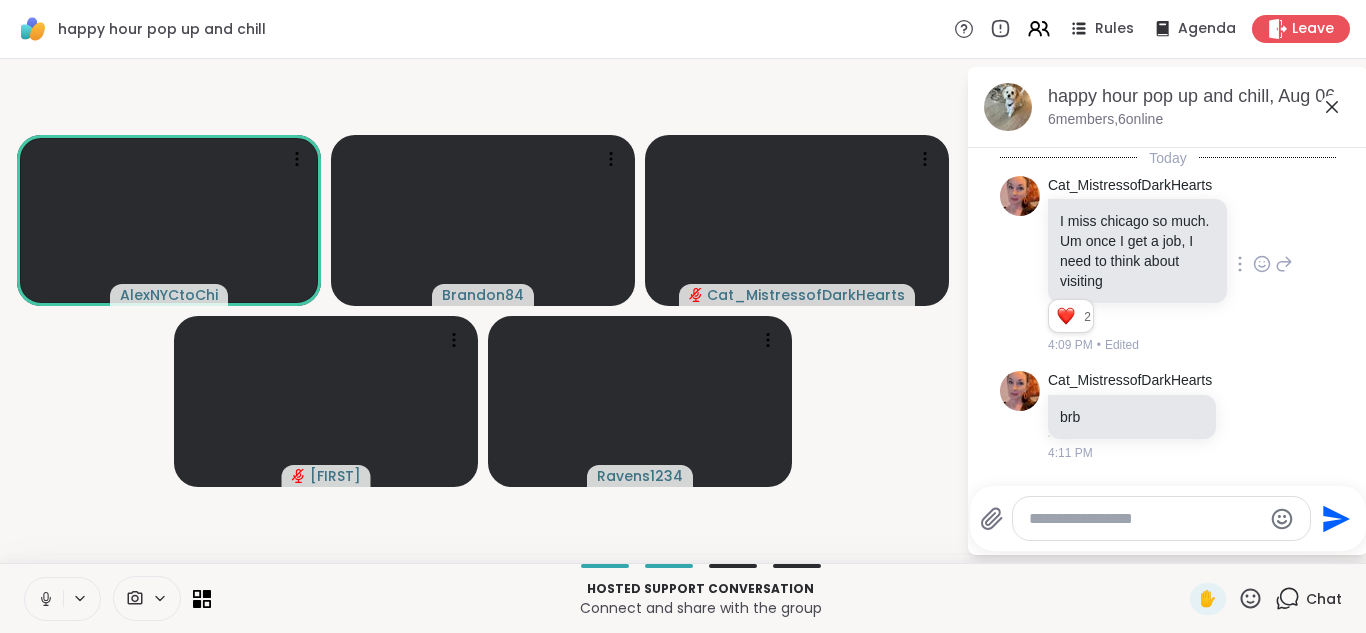 click at bounding box center [44, 599] 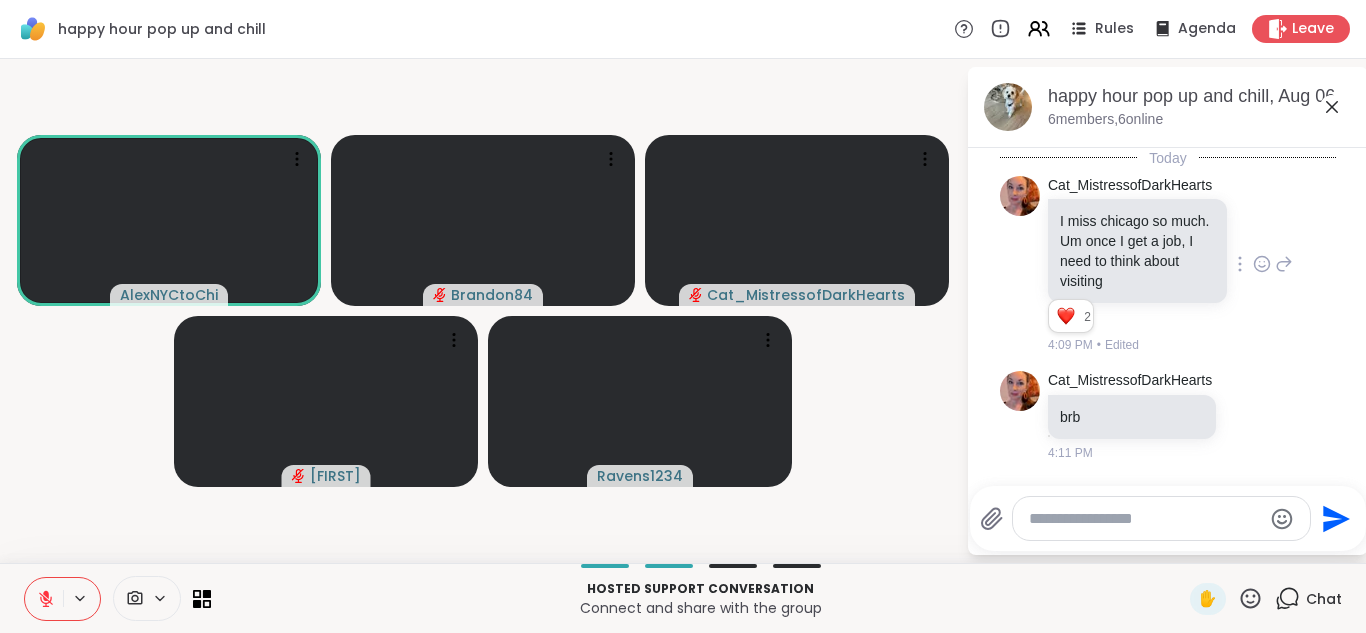 click at bounding box center [44, 599] 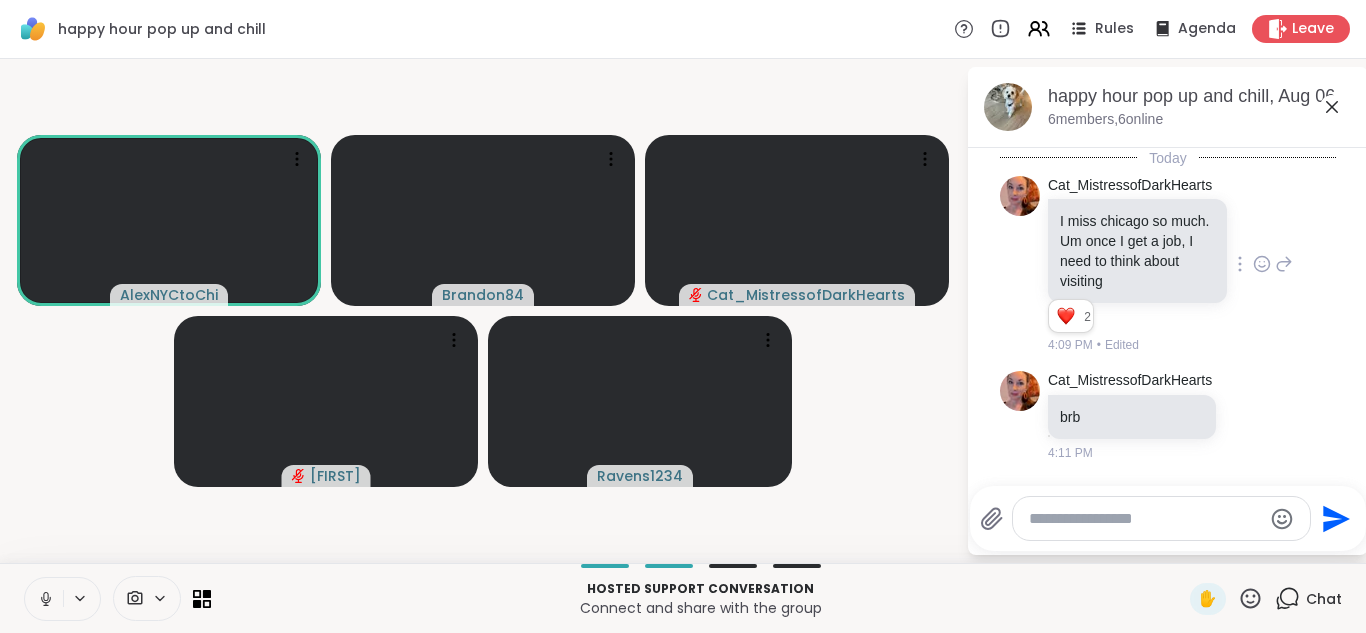 click at bounding box center (44, 599) 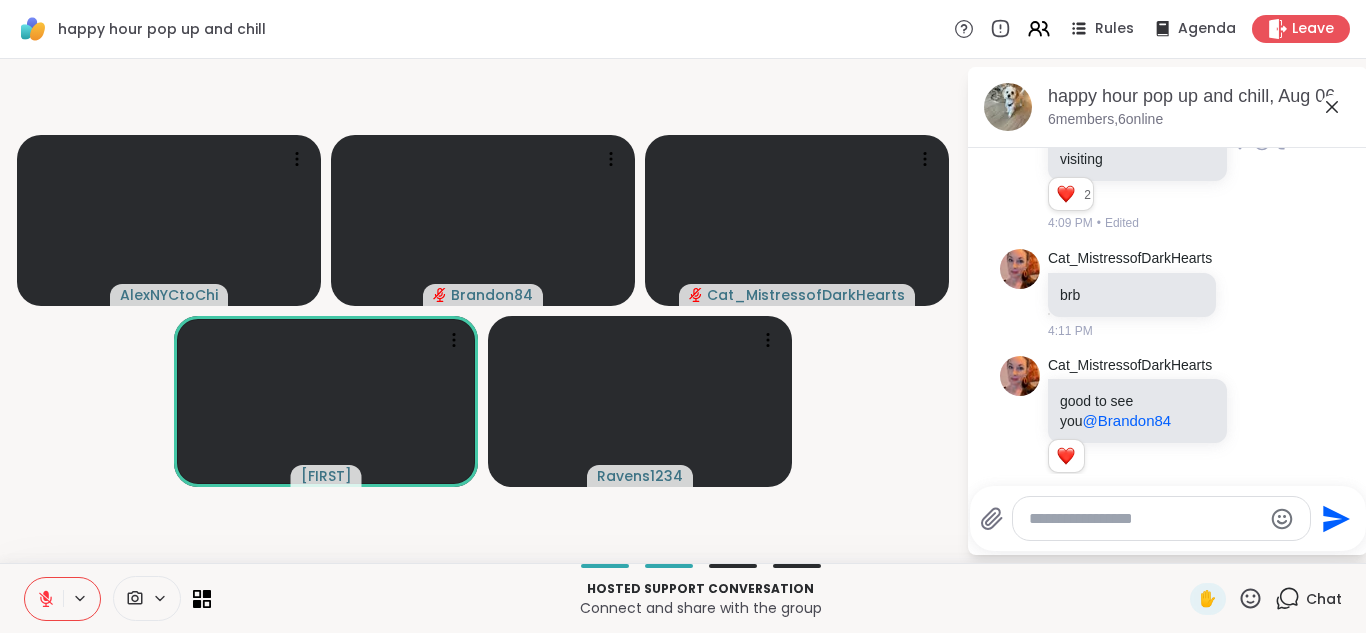 scroll, scrollTop: 151, scrollLeft: 0, axis: vertical 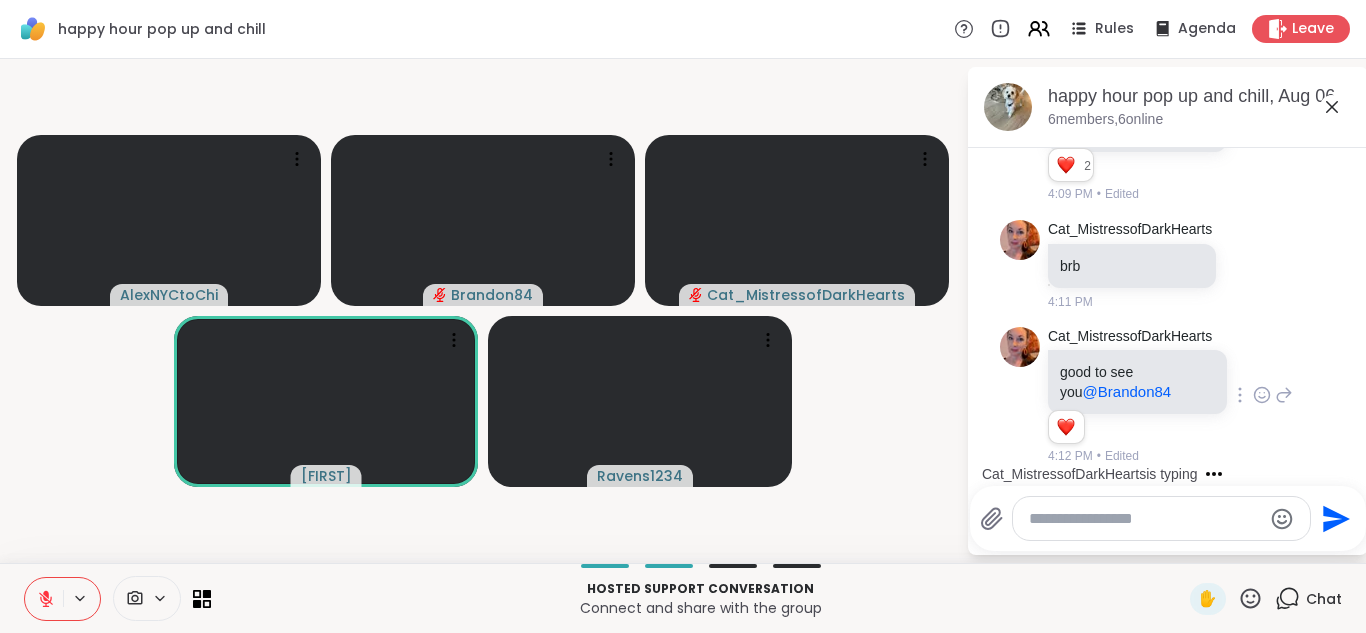 click 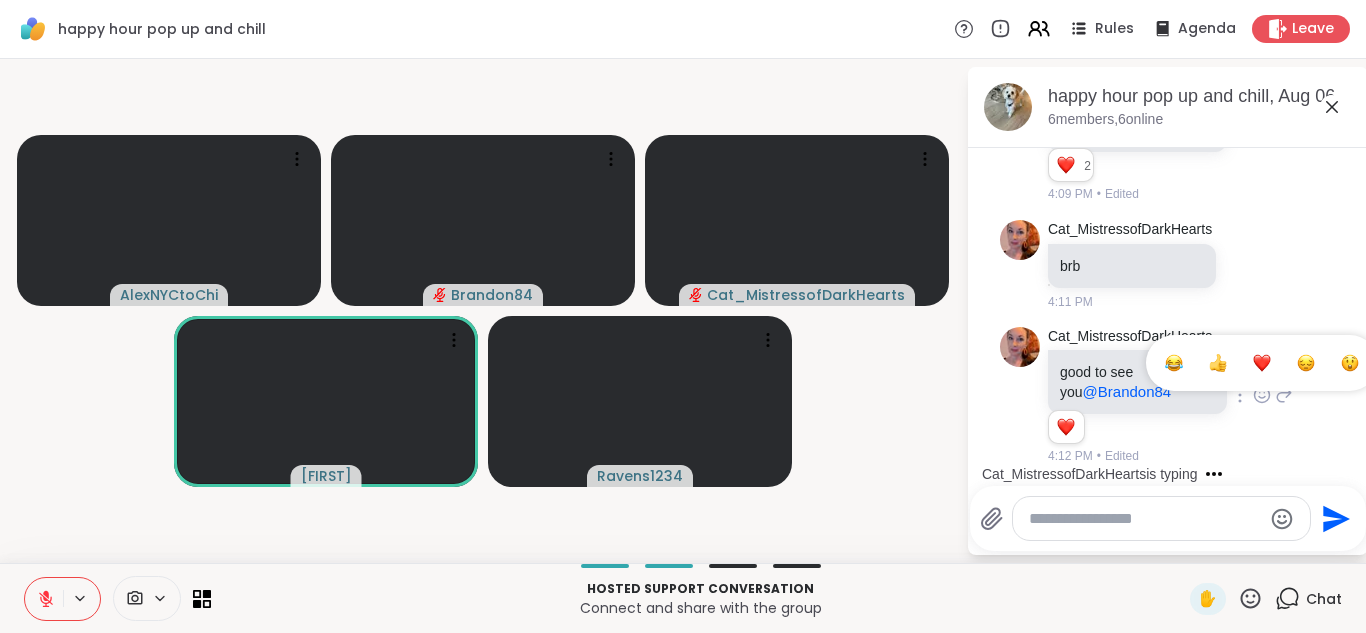 click on "Cat_MistressofDarkHearts good to see you @[USERNAME] 1 1 [TIME] • Edited" at bounding box center (1170, 396) 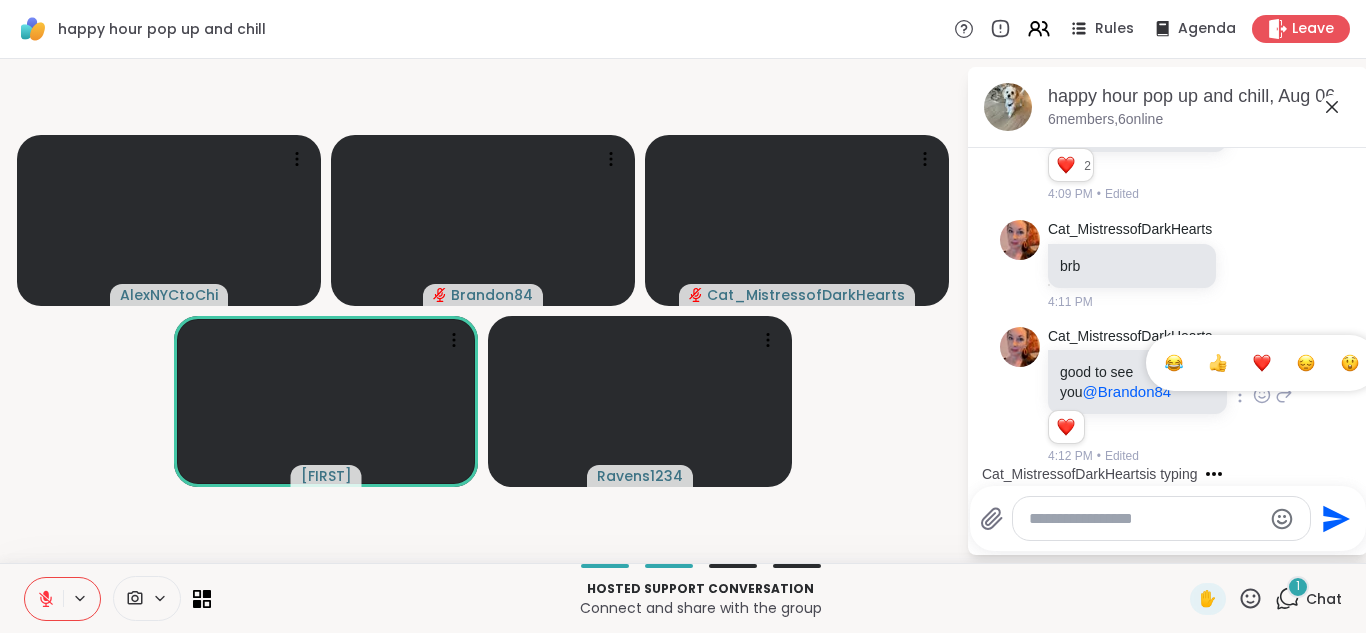 scroll, scrollTop: 258, scrollLeft: 0, axis: vertical 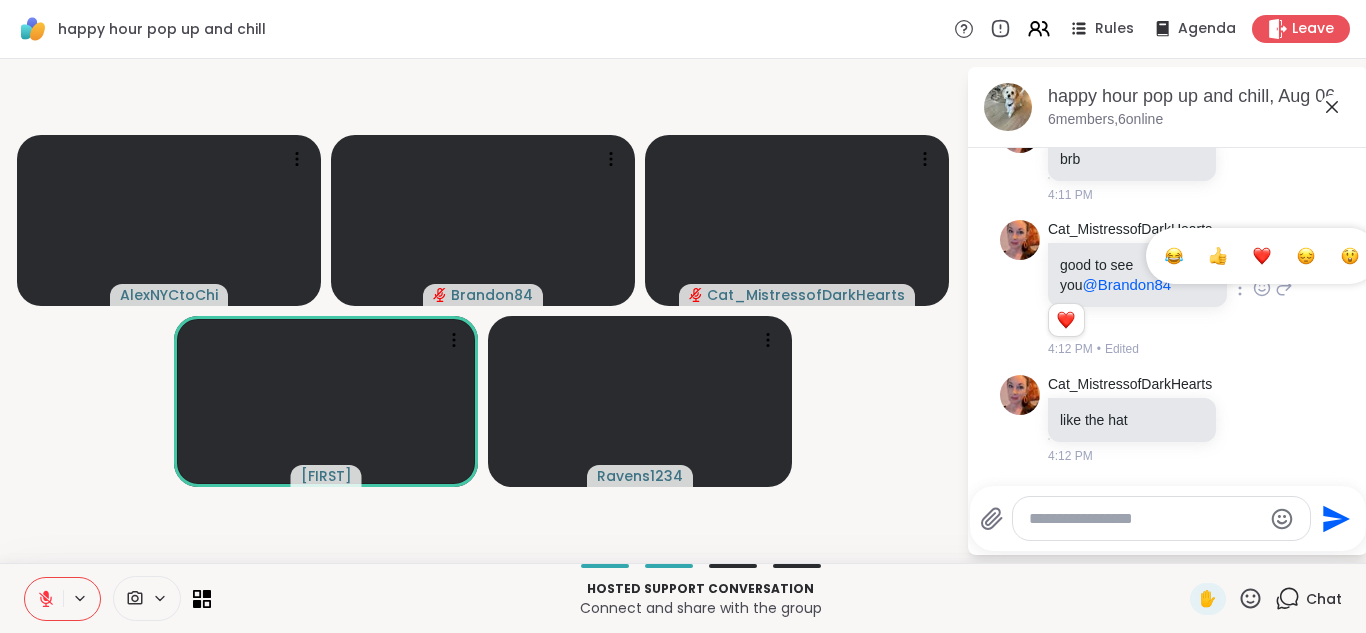 click at bounding box center (1262, 256) 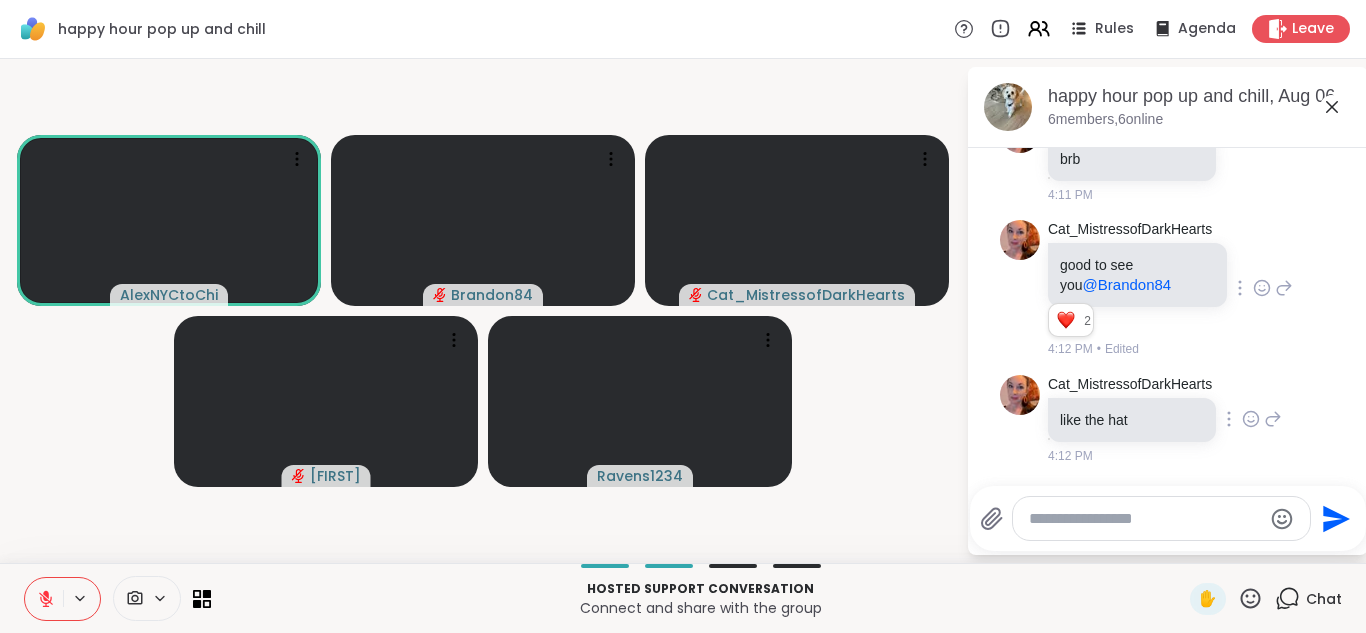 click 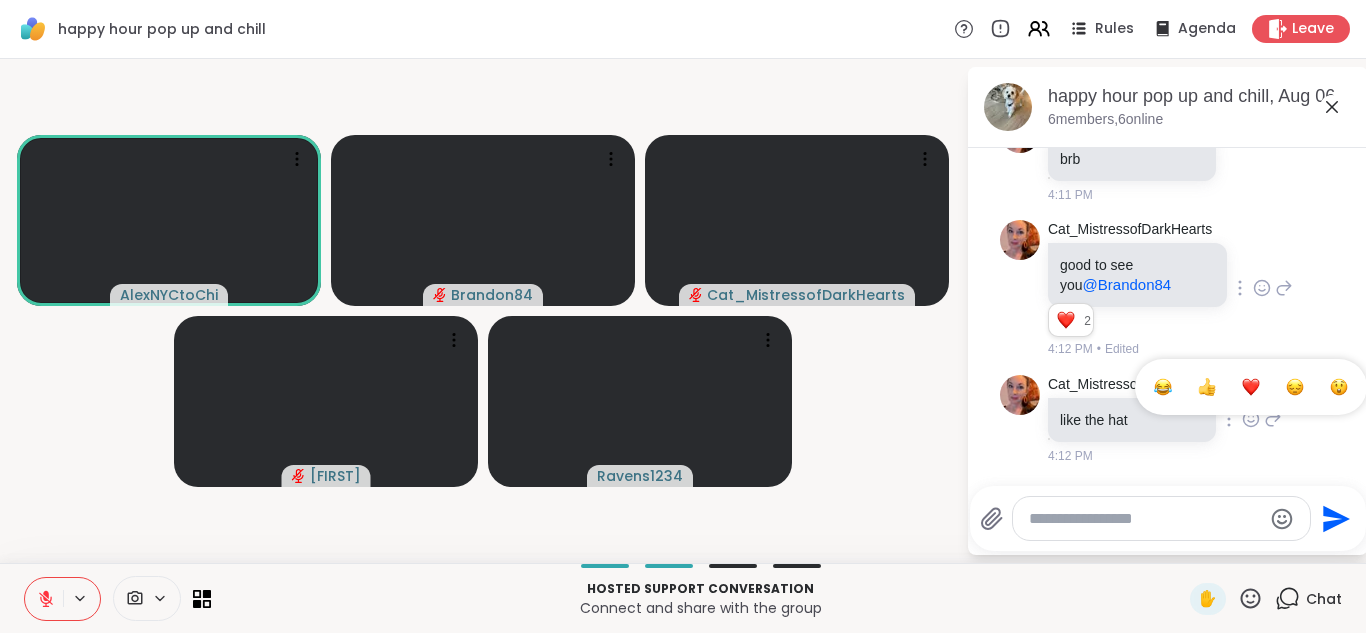 click at bounding box center (1251, 387) 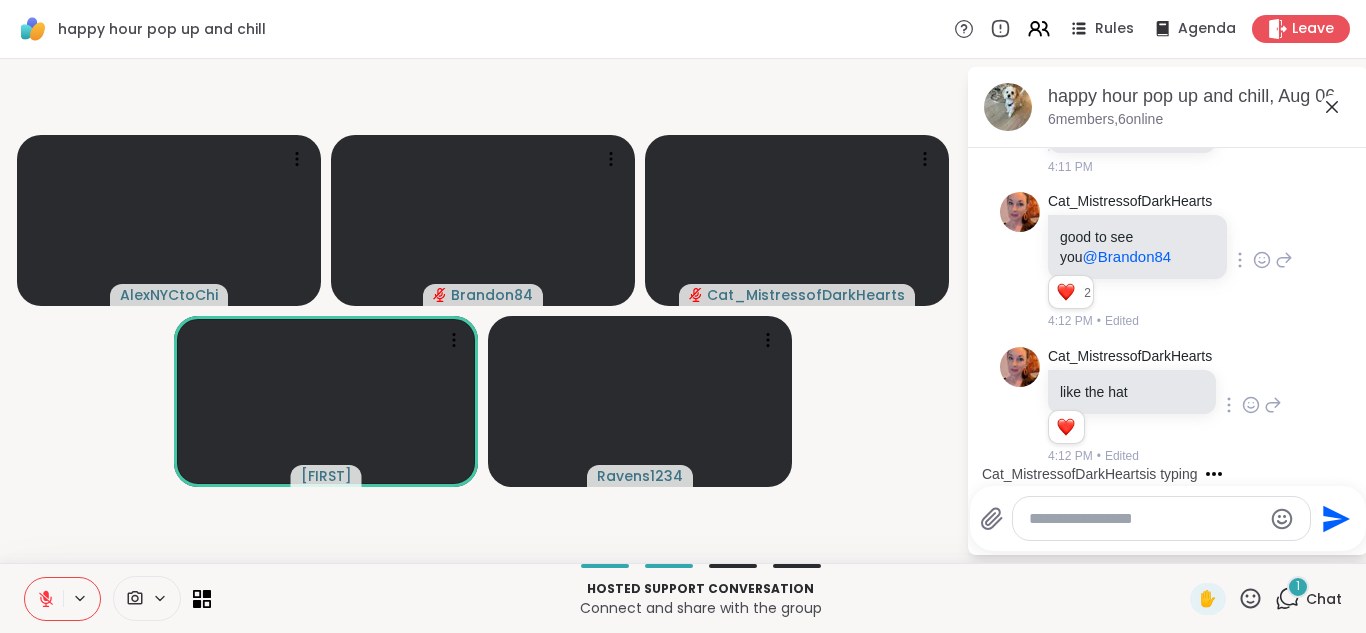 scroll, scrollTop: 413, scrollLeft: 0, axis: vertical 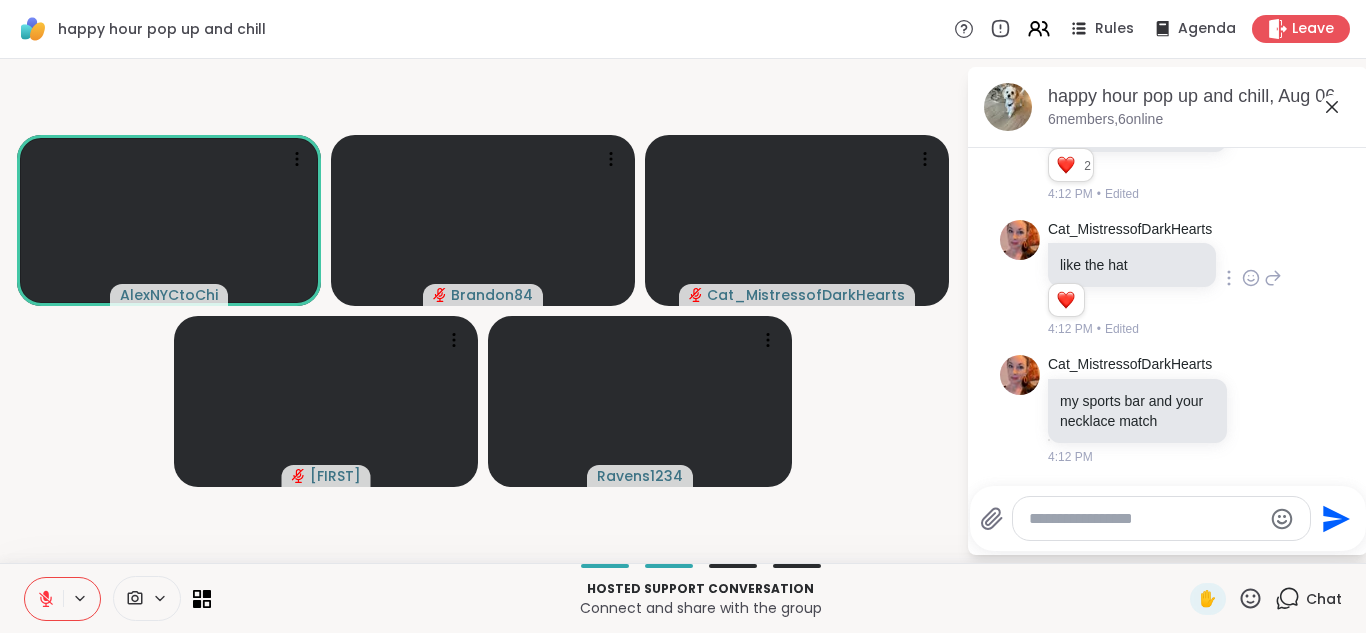 click at bounding box center [1145, 519] 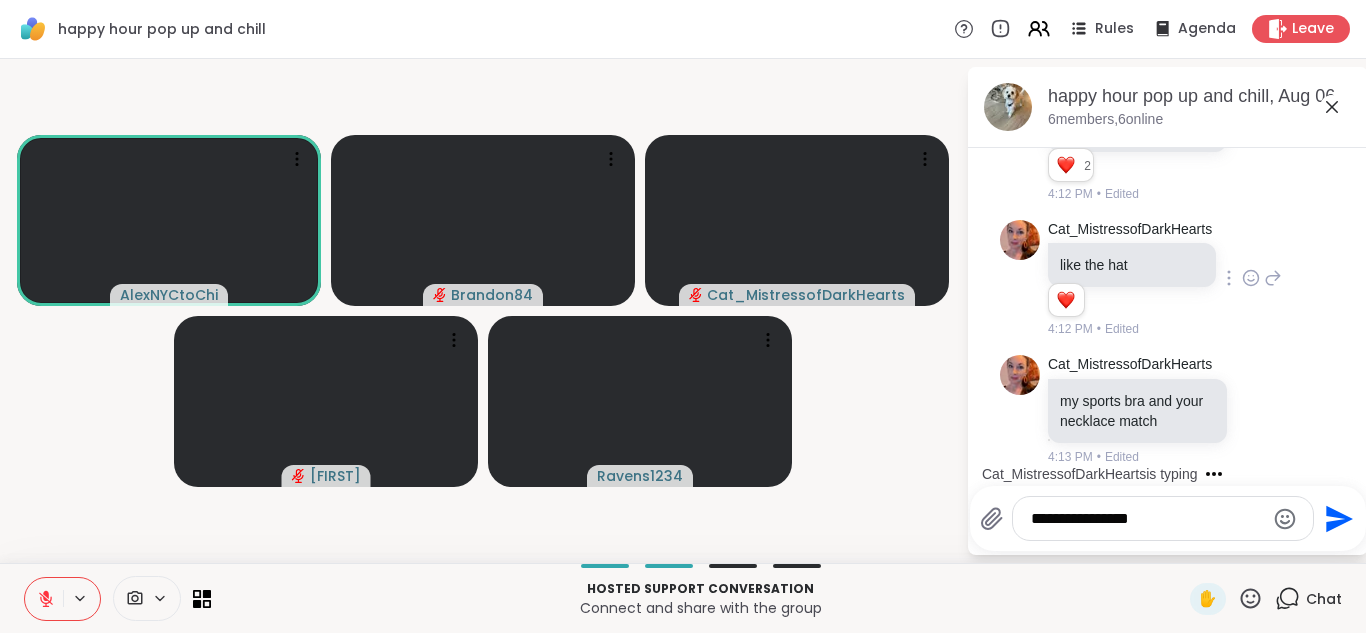 type on "**********" 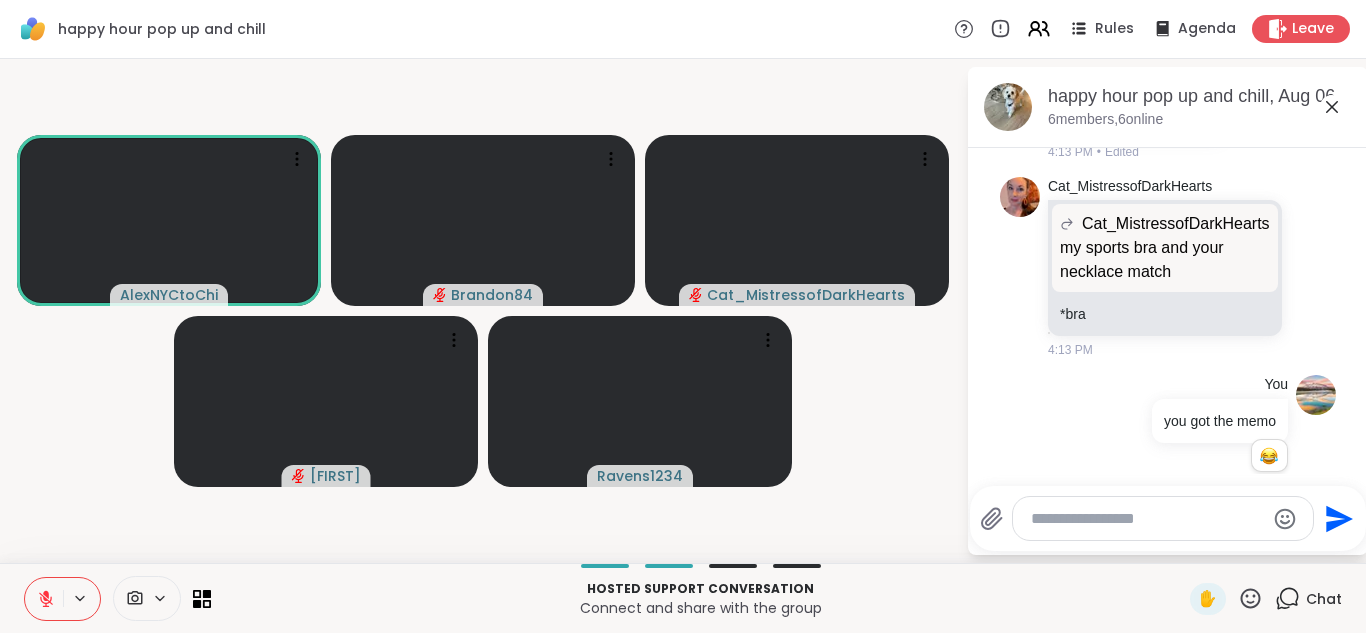 scroll, scrollTop: 747, scrollLeft: 0, axis: vertical 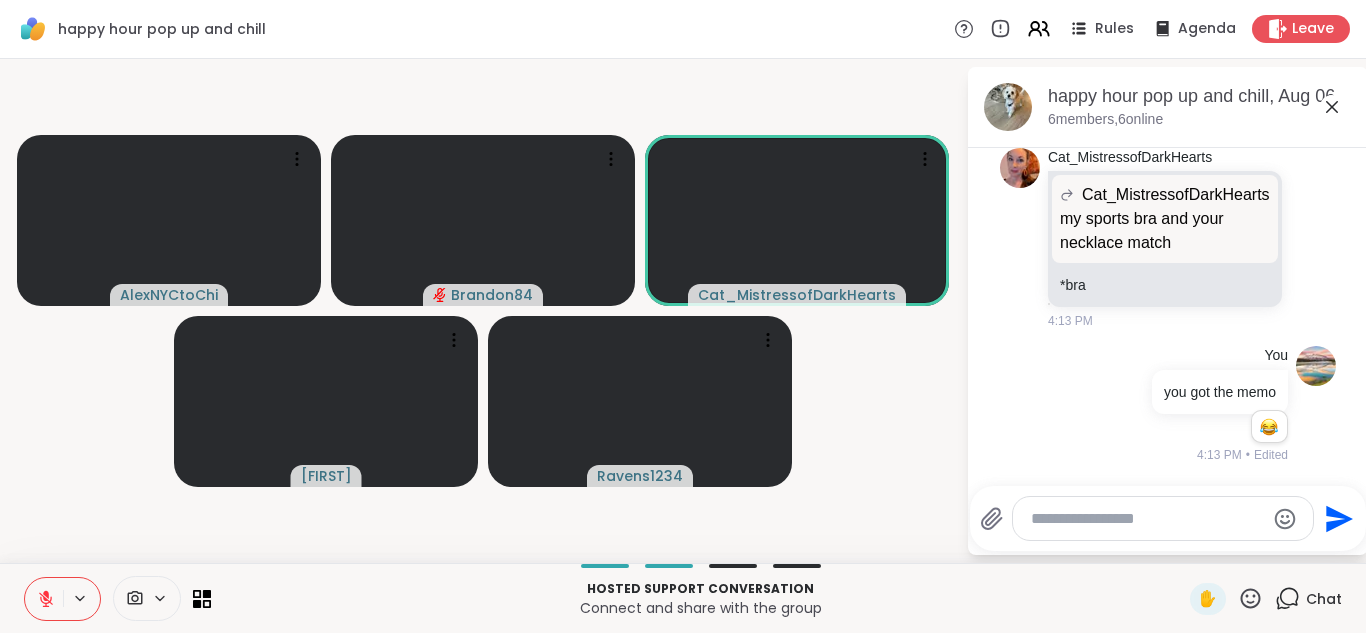 click at bounding box center (1147, 519) 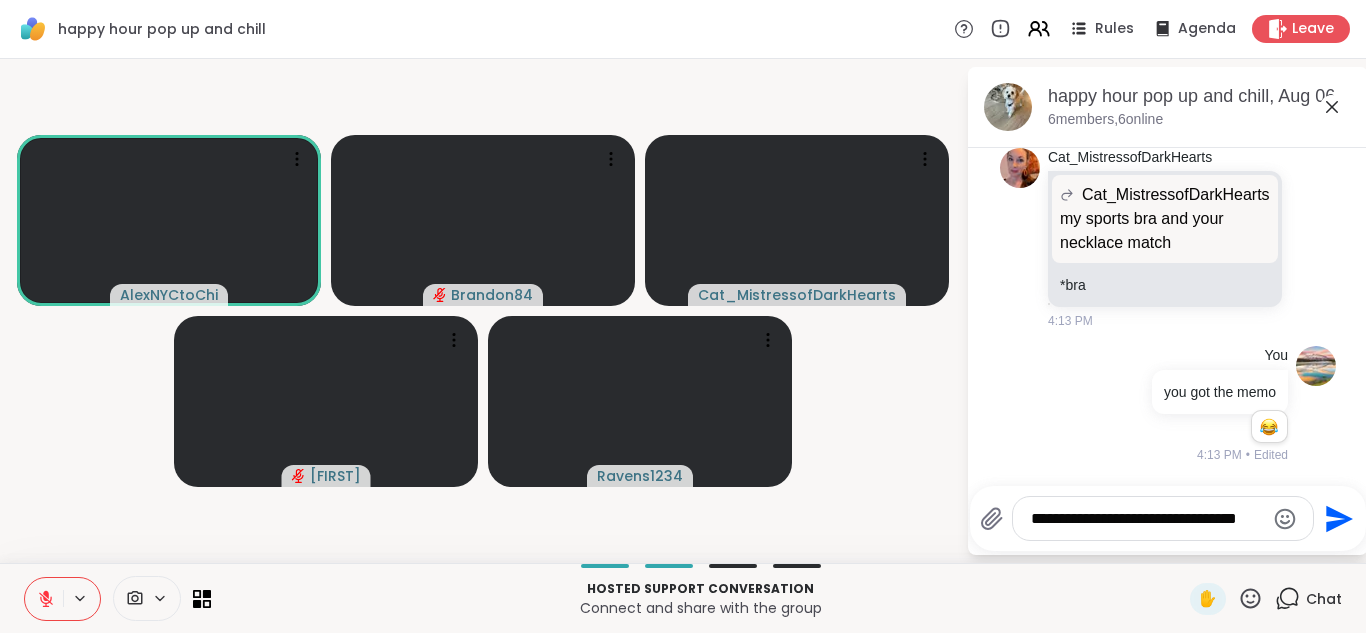 click 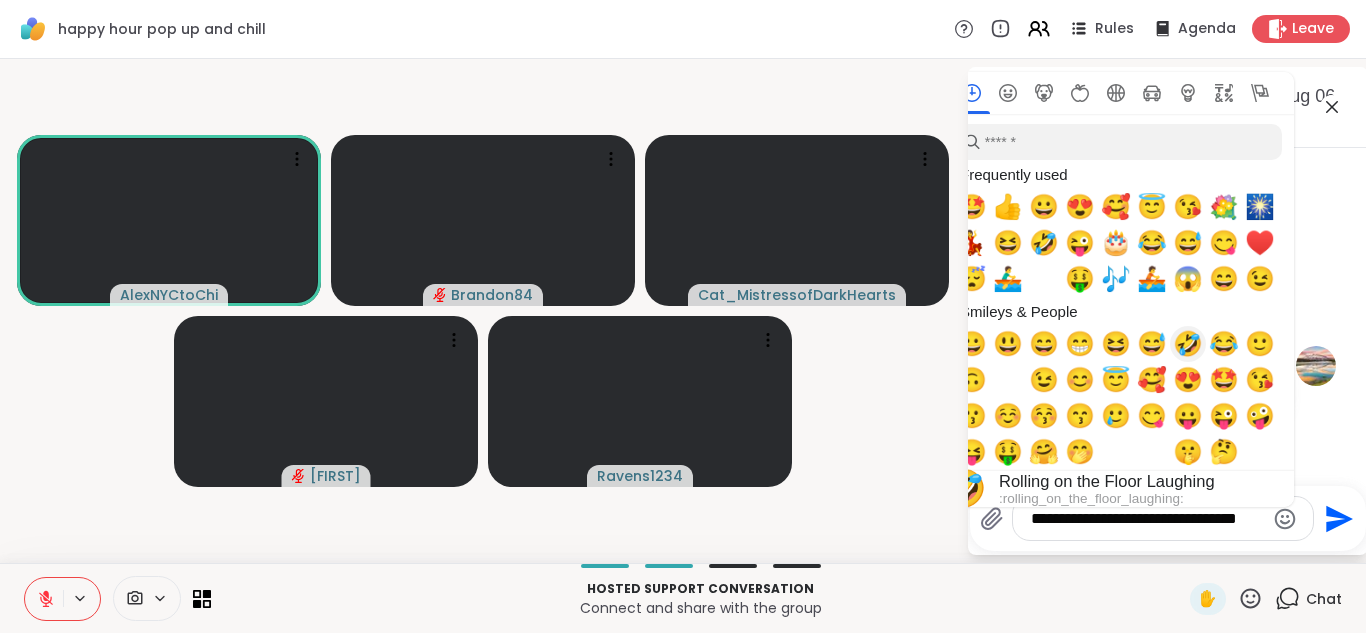 click on "🤣" at bounding box center [1188, 344] 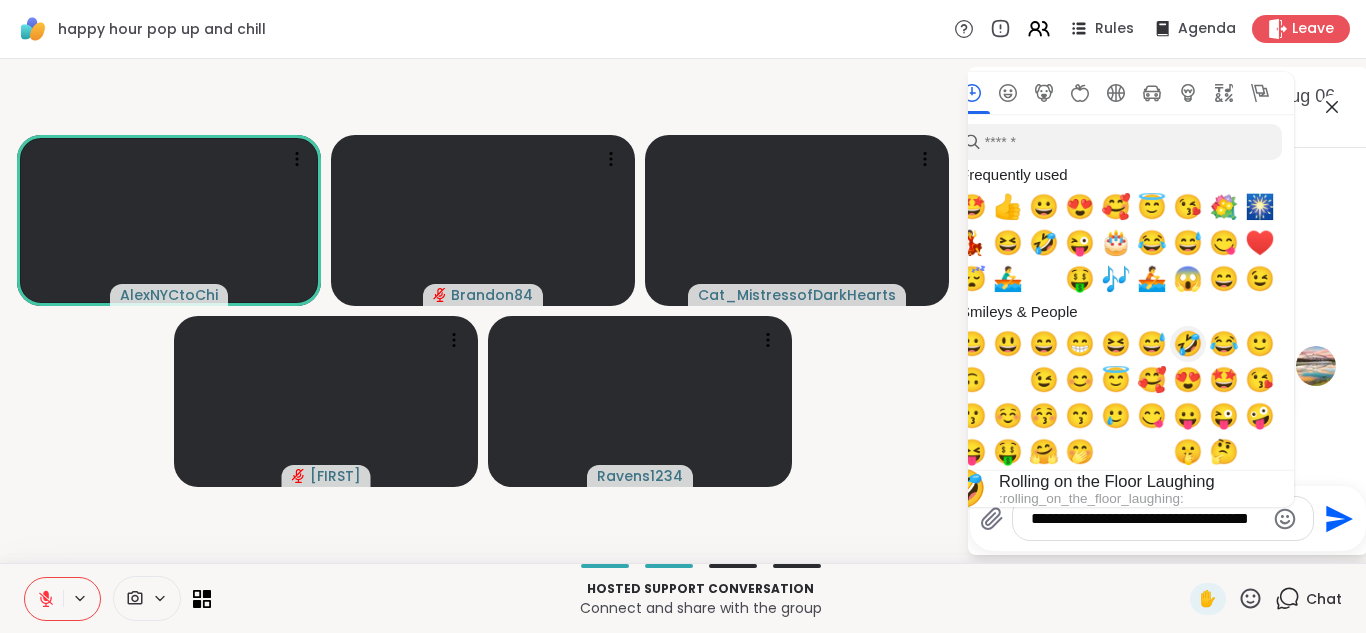 click on "🤣" at bounding box center (1188, 344) 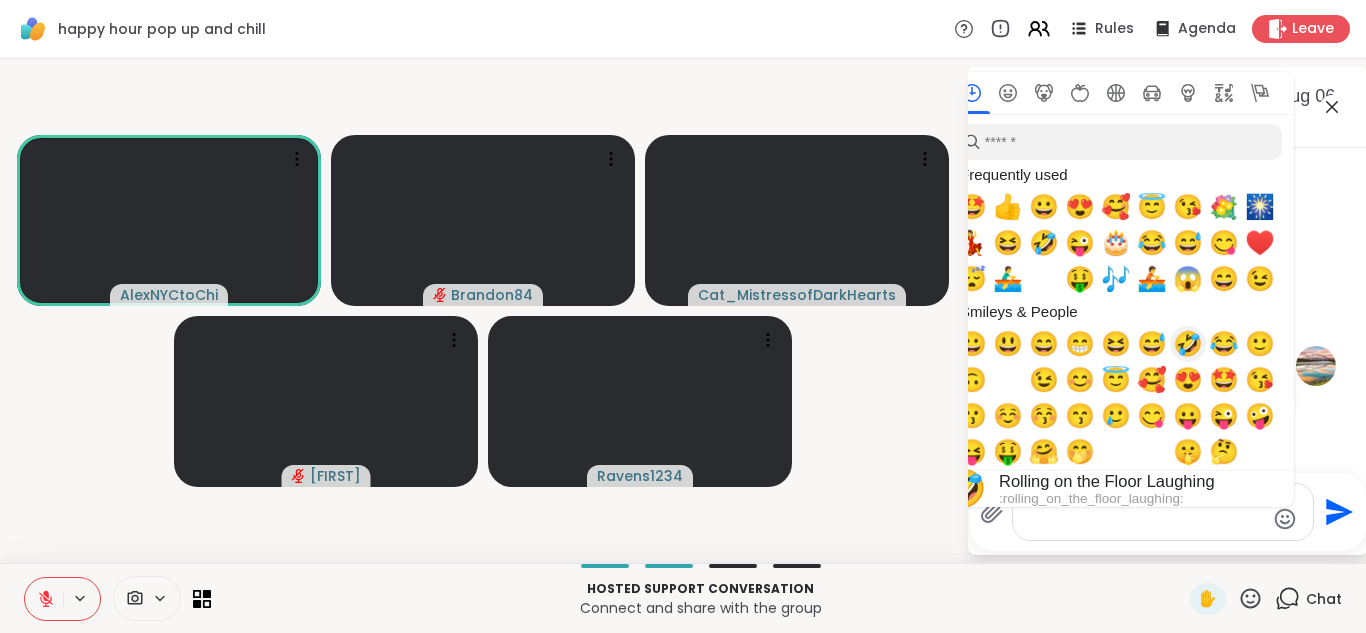 type on "**********" 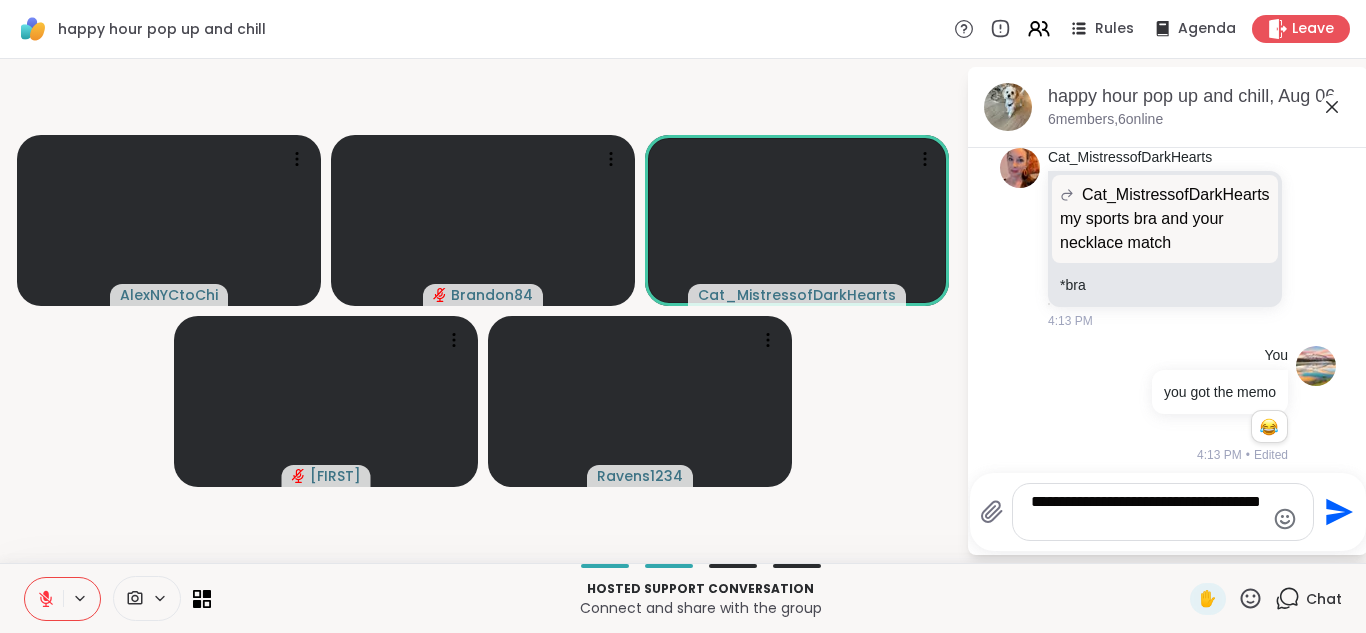 click 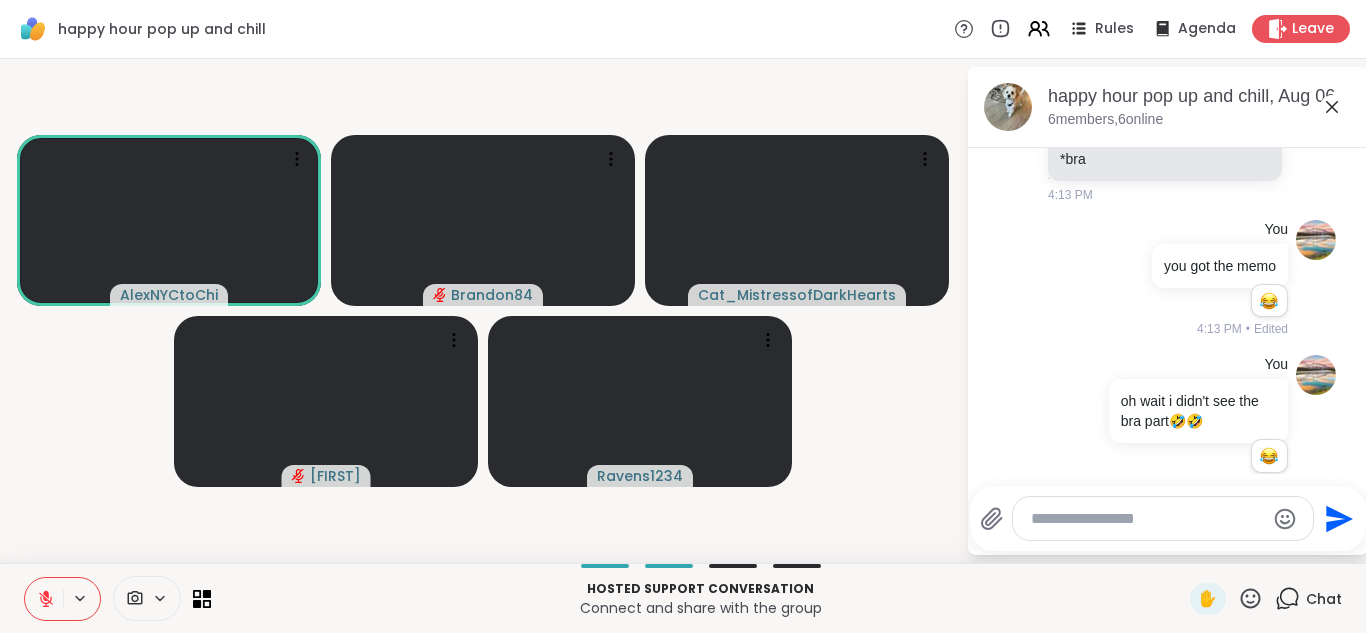scroll, scrollTop: 902, scrollLeft: 0, axis: vertical 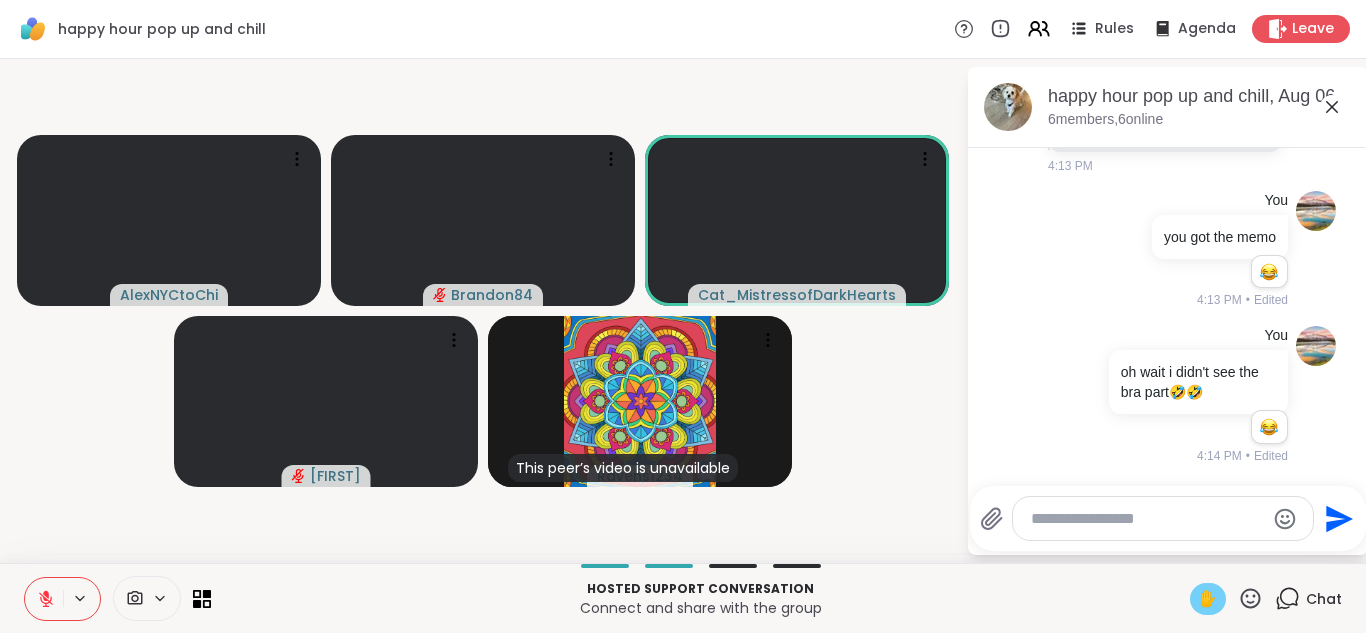 click on "✋" at bounding box center [1208, 599] 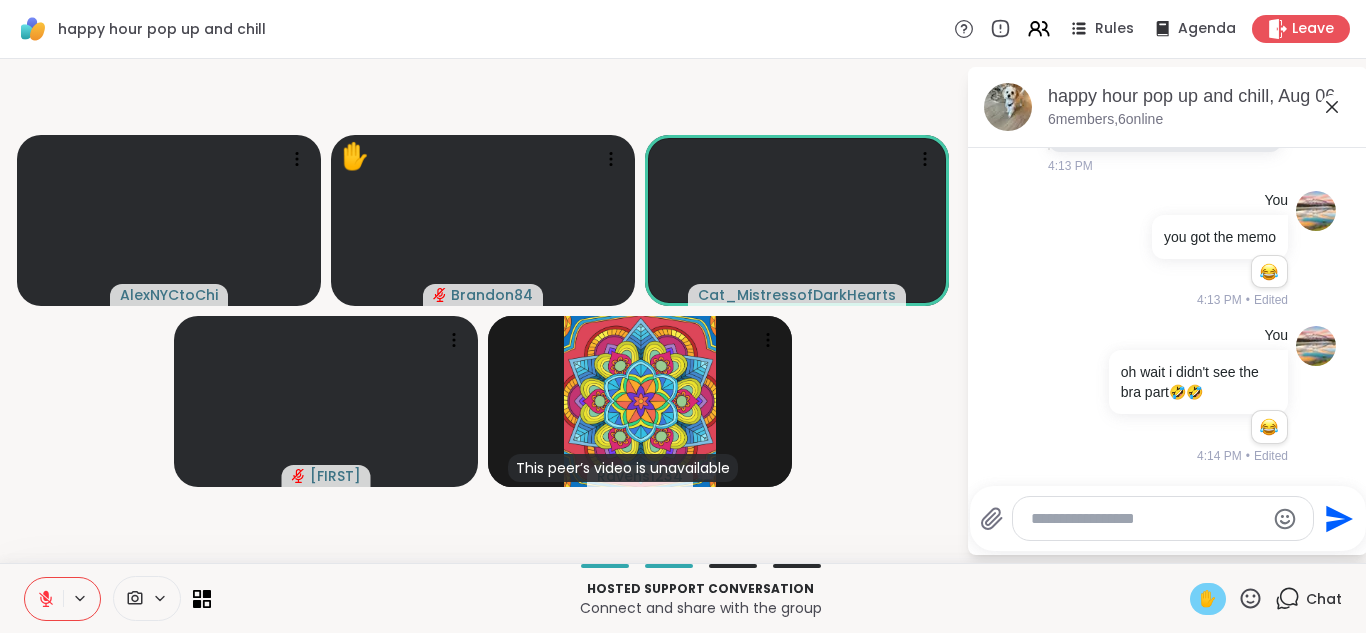 click on "✋" at bounding box center [1208, 599] 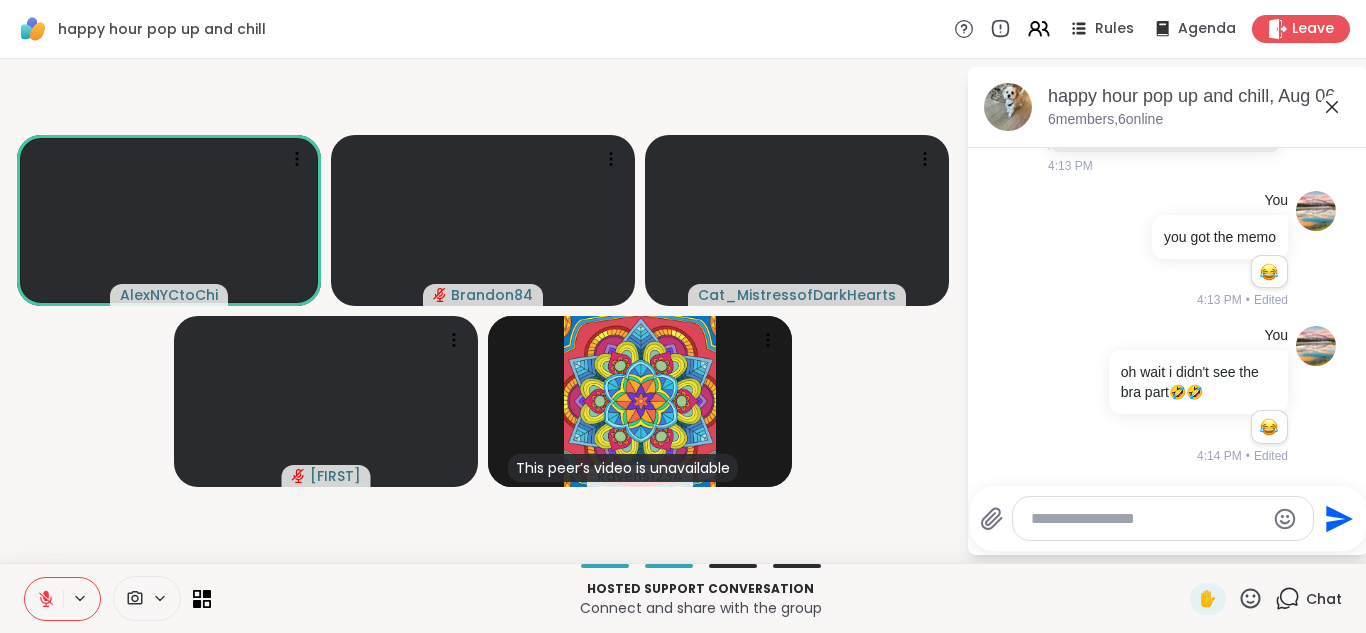 click at bounding box center (1147, 519) 